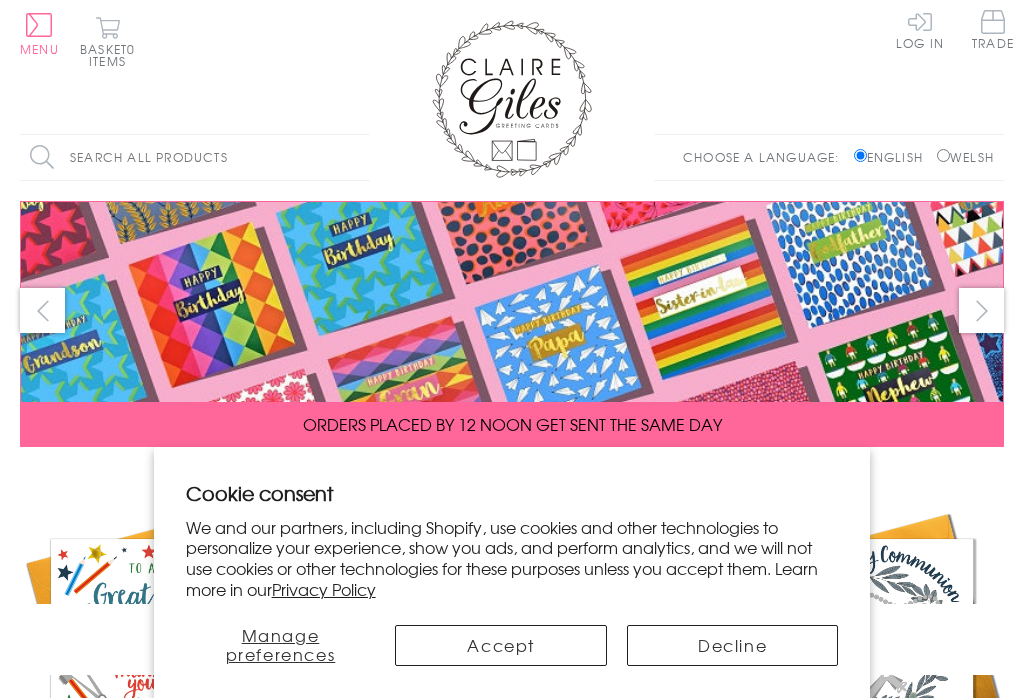scroll, scrollTop: 0, scrollLeft: 0, axis: both 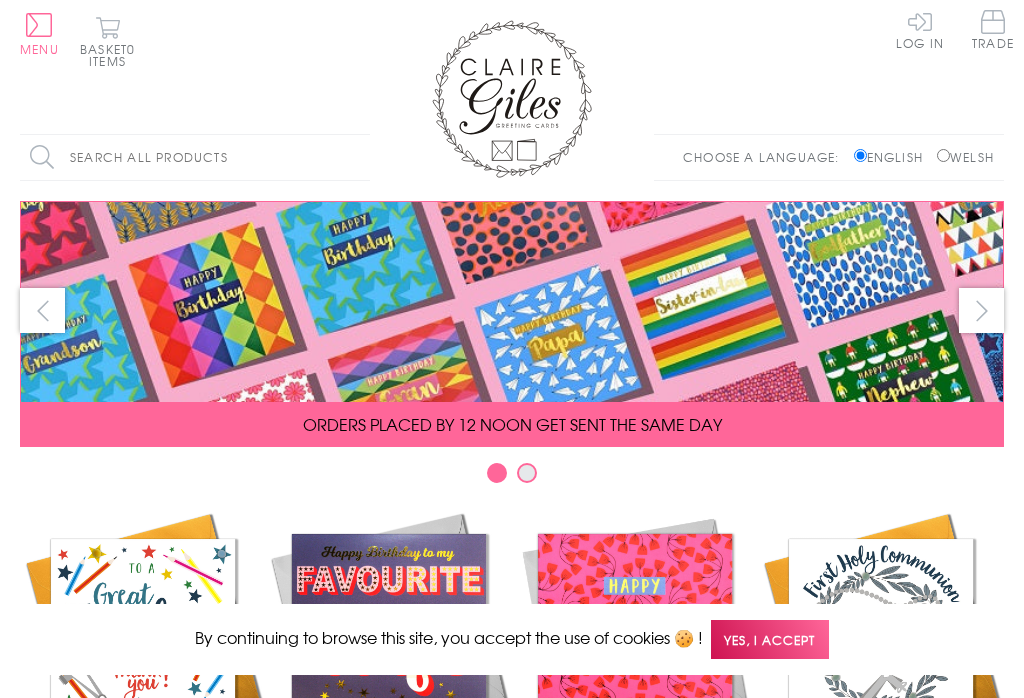 click on "Welsh" at bounding box center [965, 157] 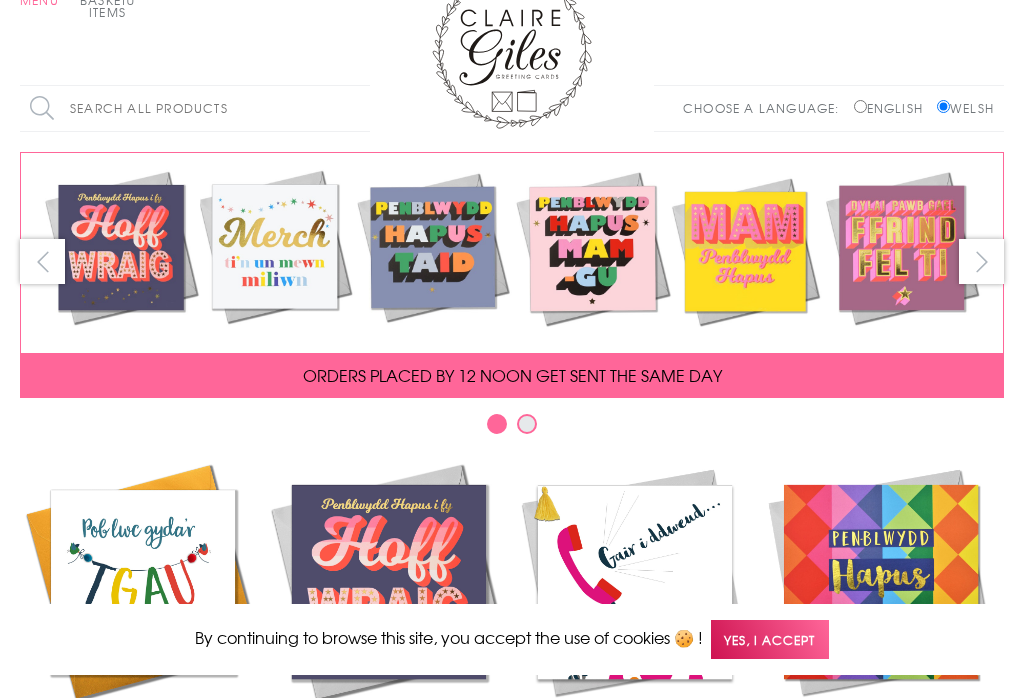 scroll, scrollTop: 0, scrollLeft: 0, axis: both 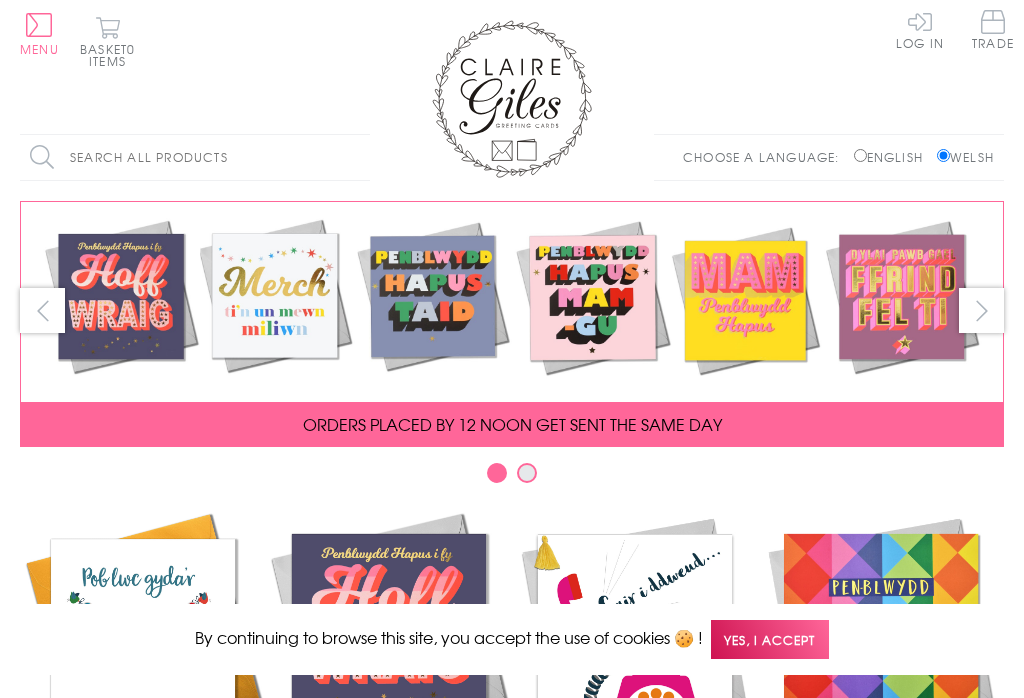 click on "Search all products" at bounding box center (195, 157) 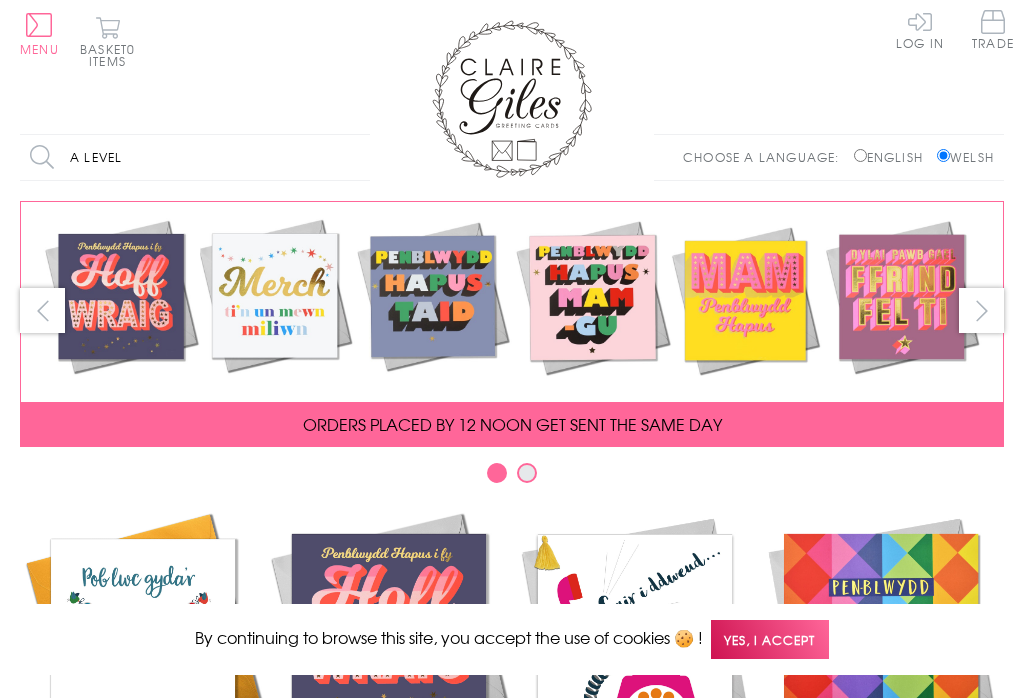 type on "A level" 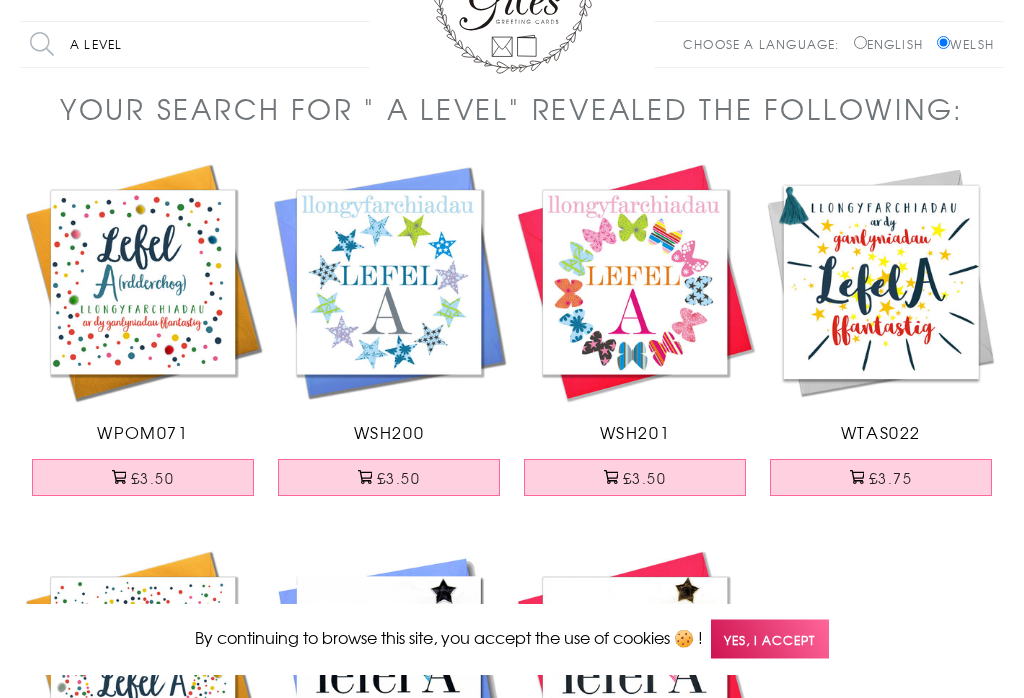 scroll, scrollTop: 0, scrollLeft: 0, axis: both 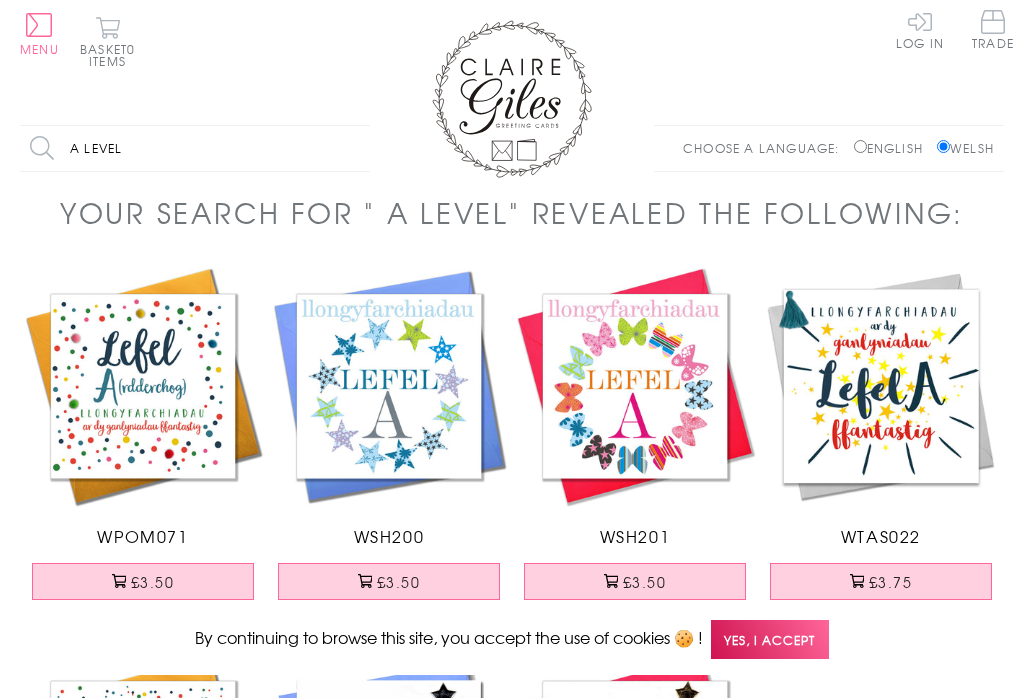 click on "A level" at bounding box center (195, 148) 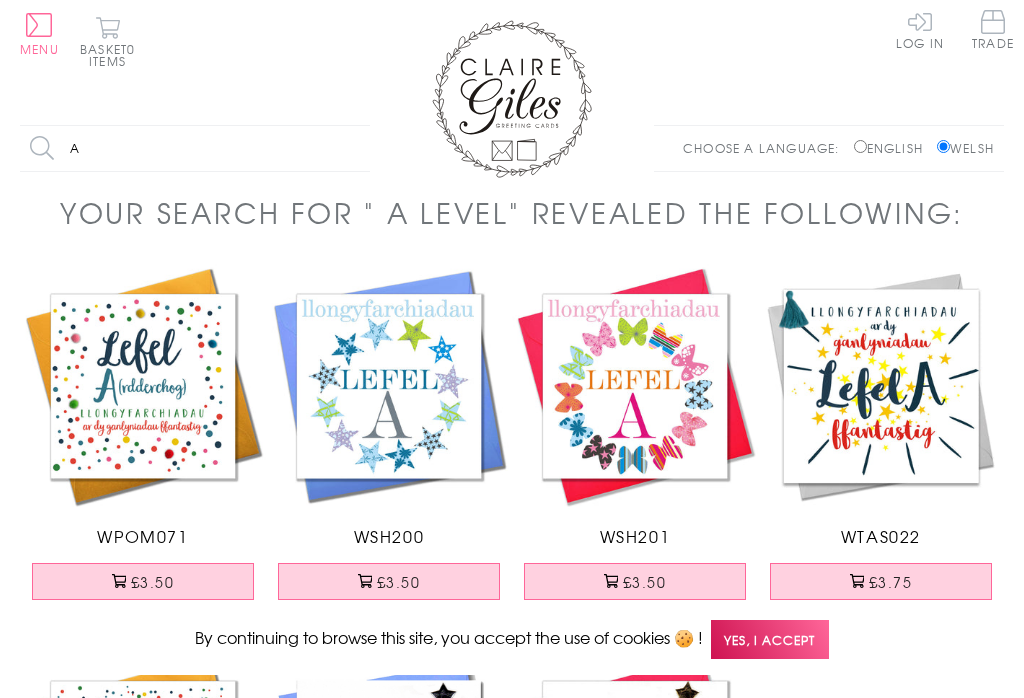 type on "A" 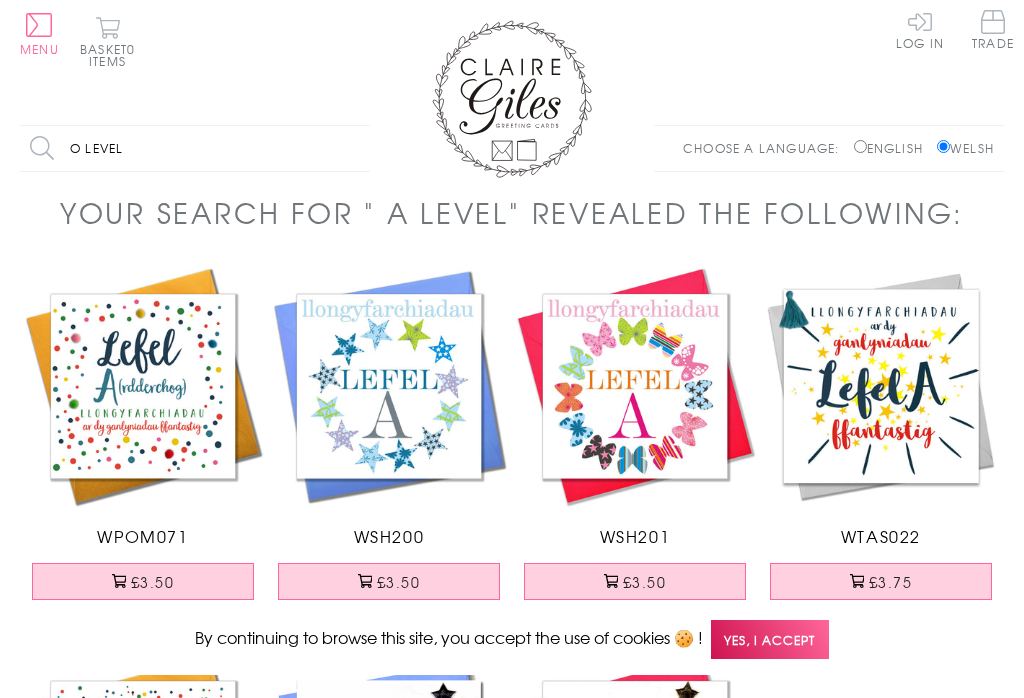 type on "O level" 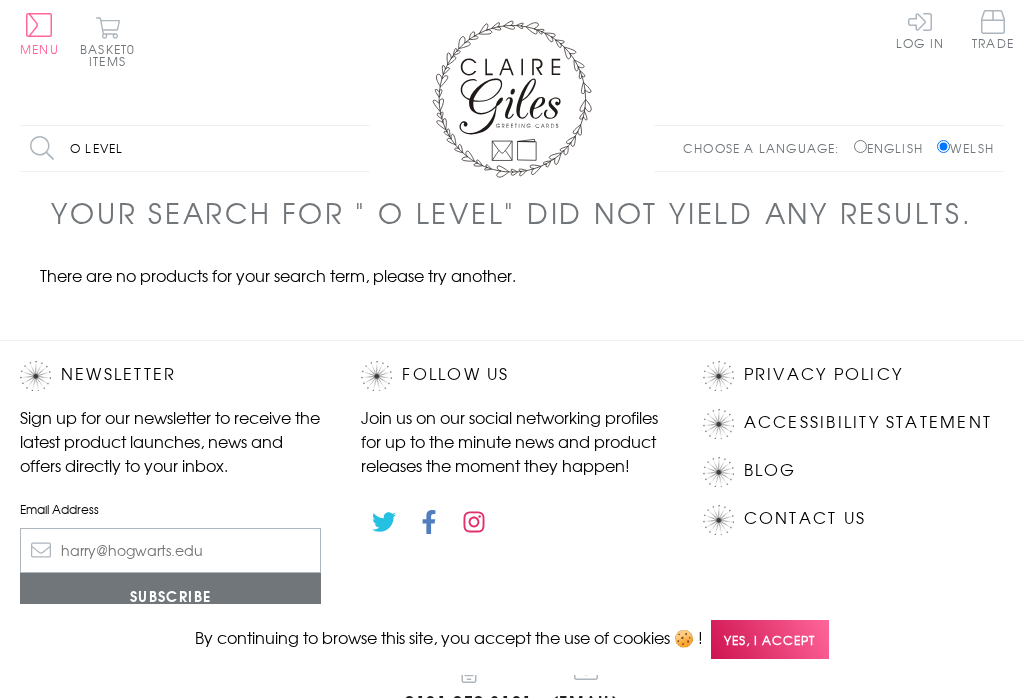 scroll, scrollTop: 0, scrollLeft: 0, axis: both 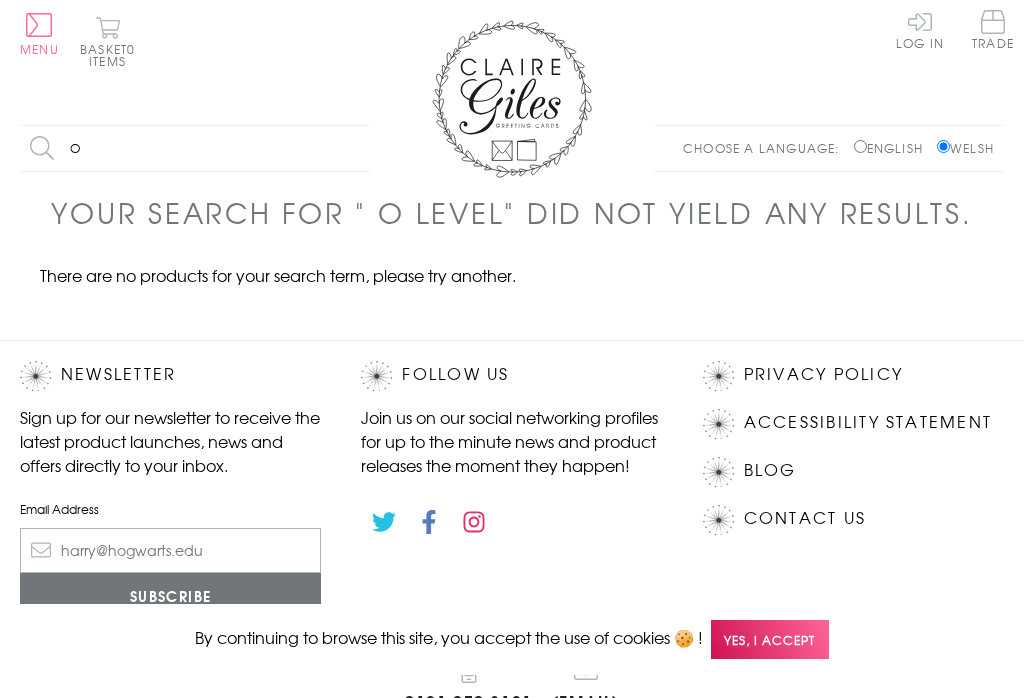 type on "O" 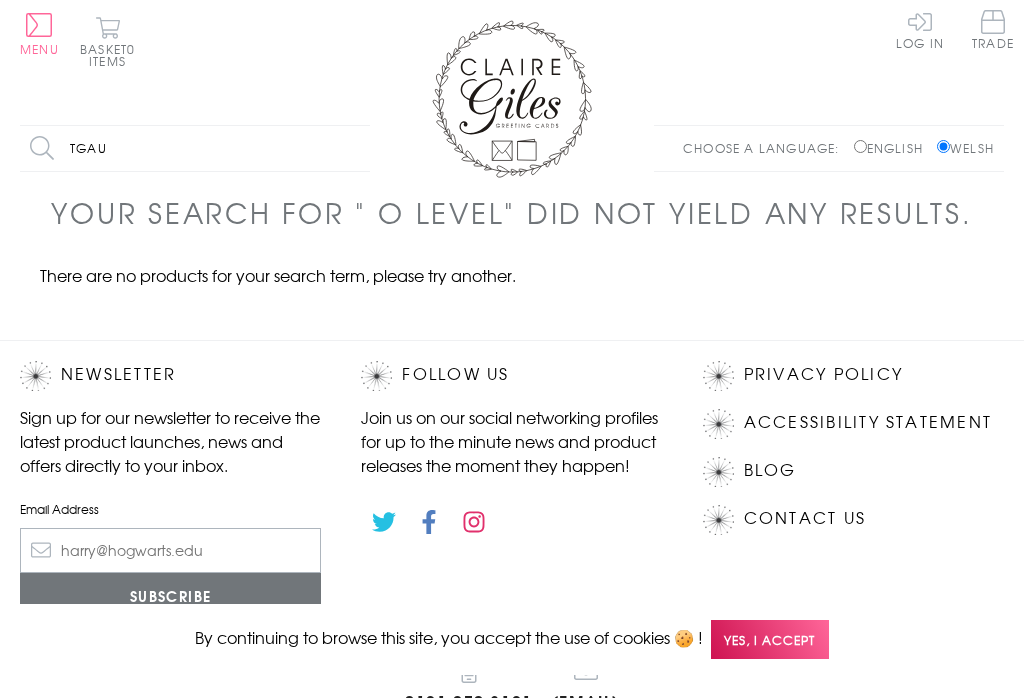 click on "Search" at bounding box center [360, 148] 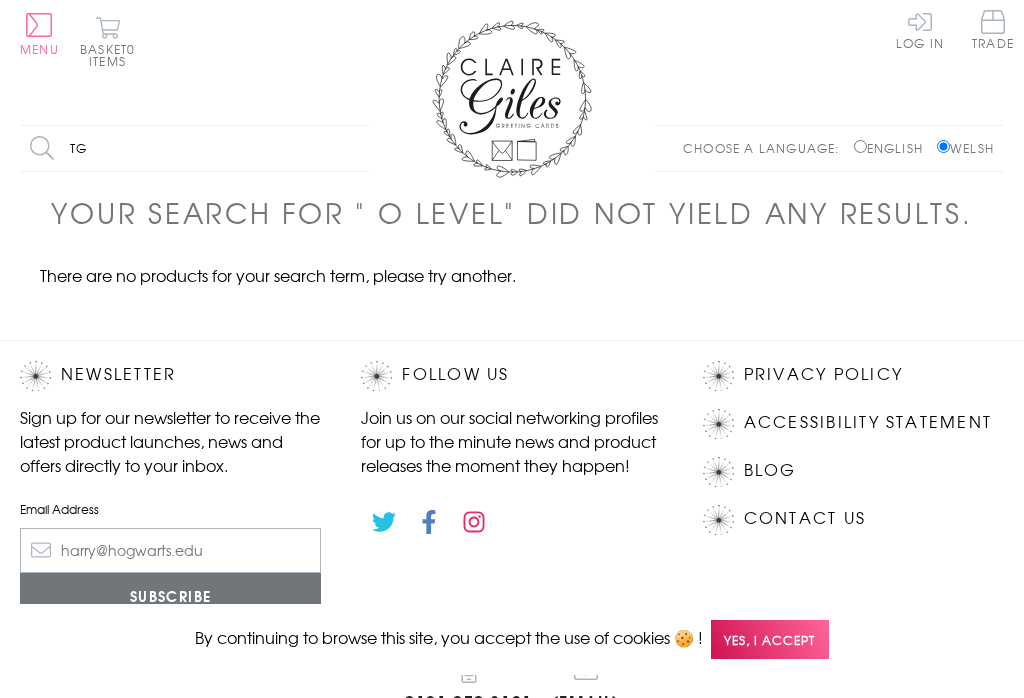type on "T" 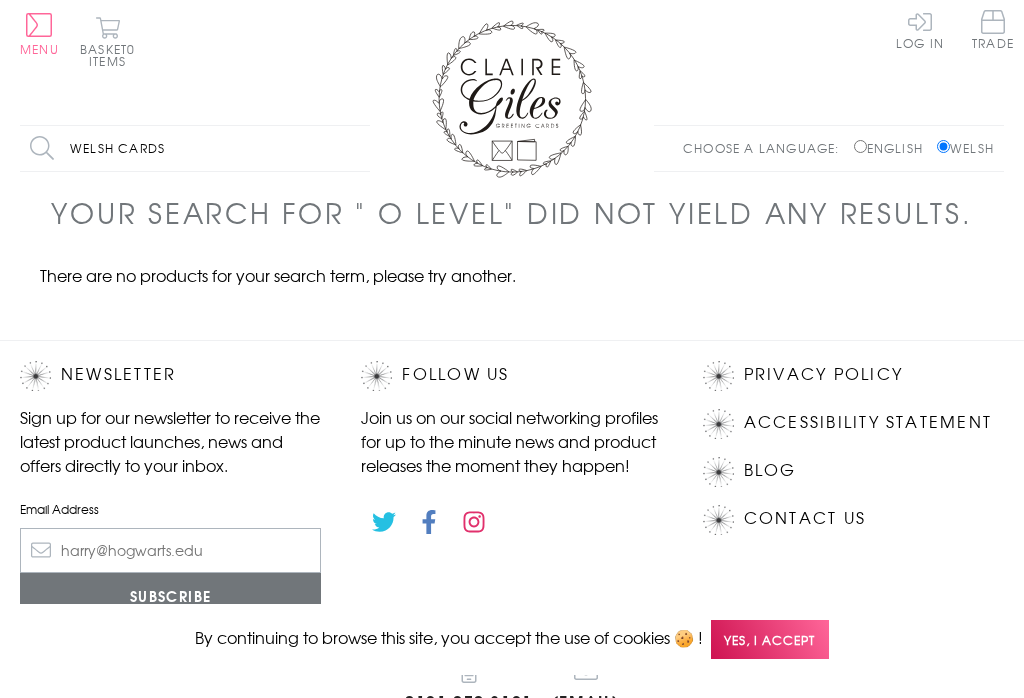 type on "Welsh cards" 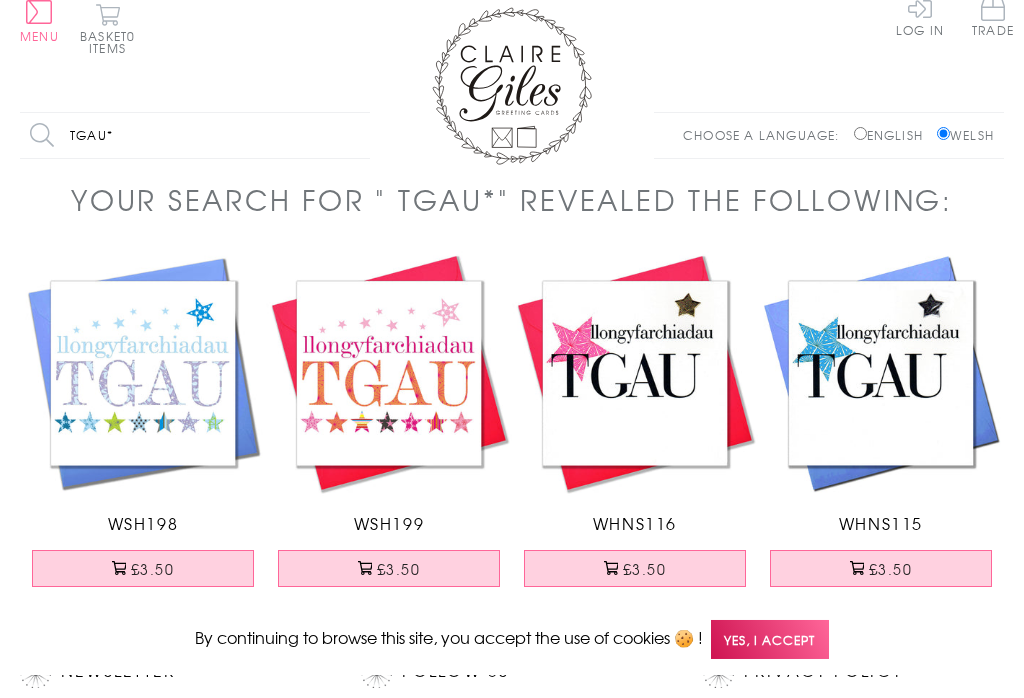 scroll, scrollTop: 17, scrollLeft: 0, axis: vertical 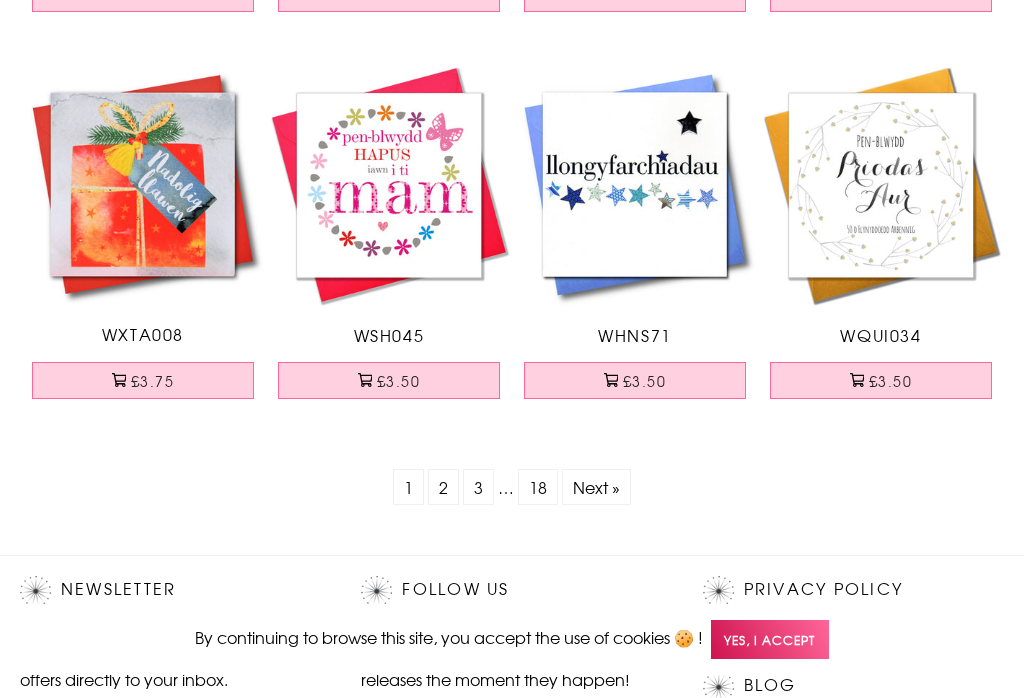 click on "Next »" at bounding box center (596, 487) 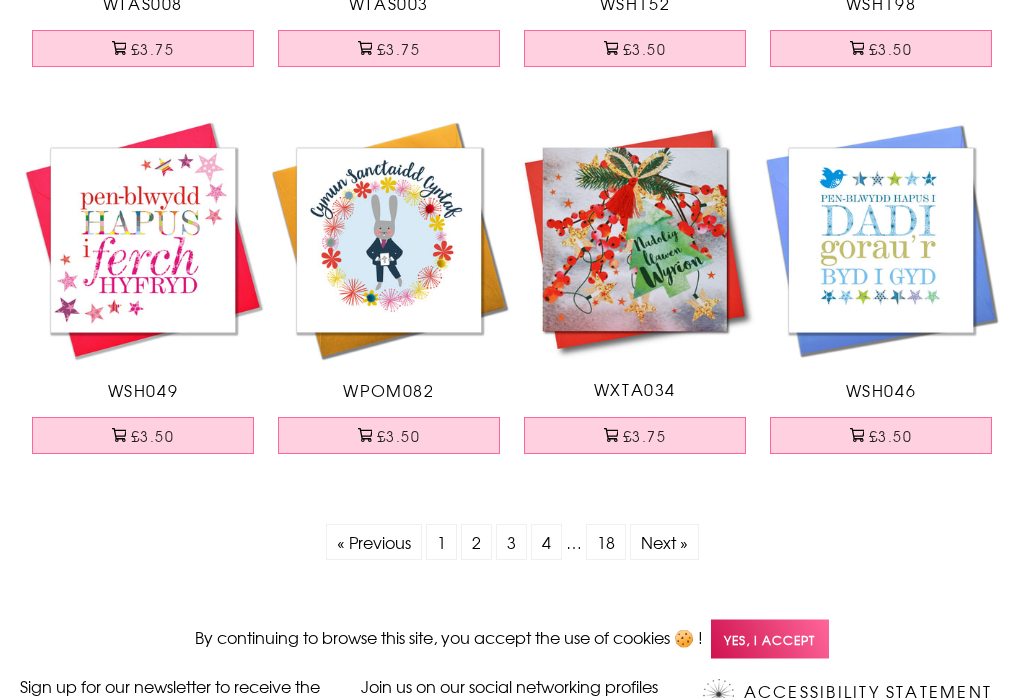 scroll, scrollTop: 5609, scrollLeft: 0, axis: vertical 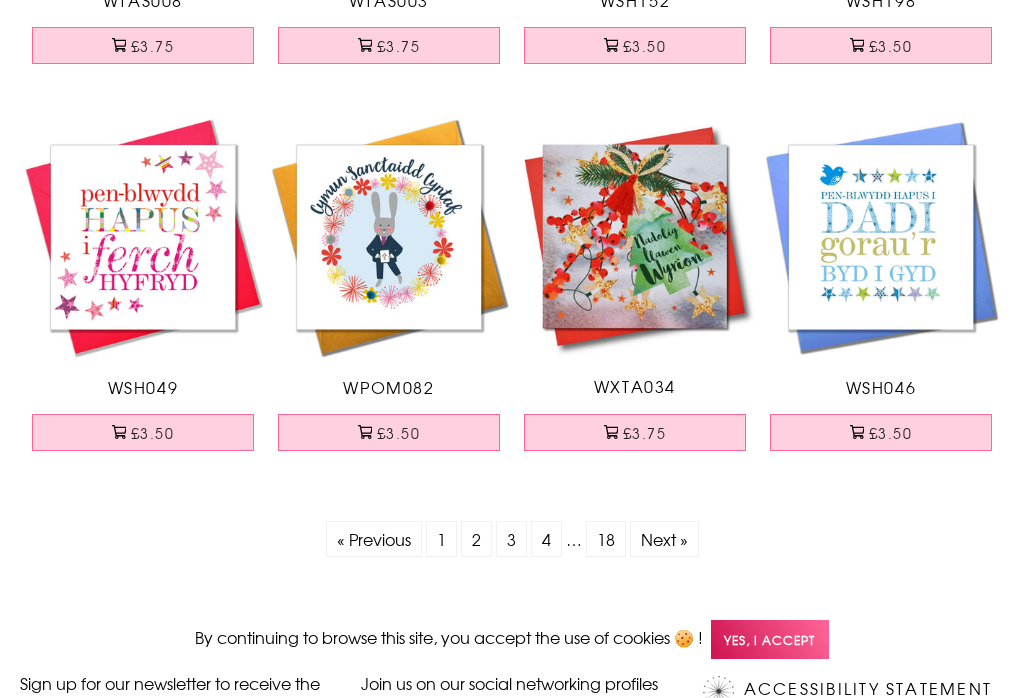 click on "Next »" at bounding box center [664, 539] 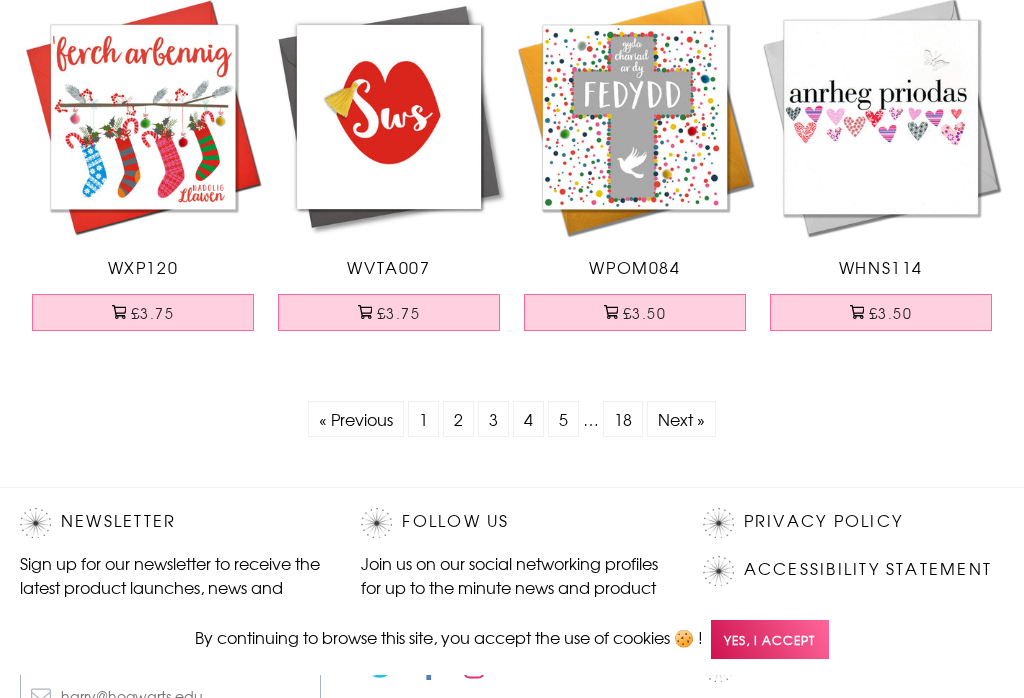 scroll, scrollTop: 5784, scrollLeft: 0, axis: vertical 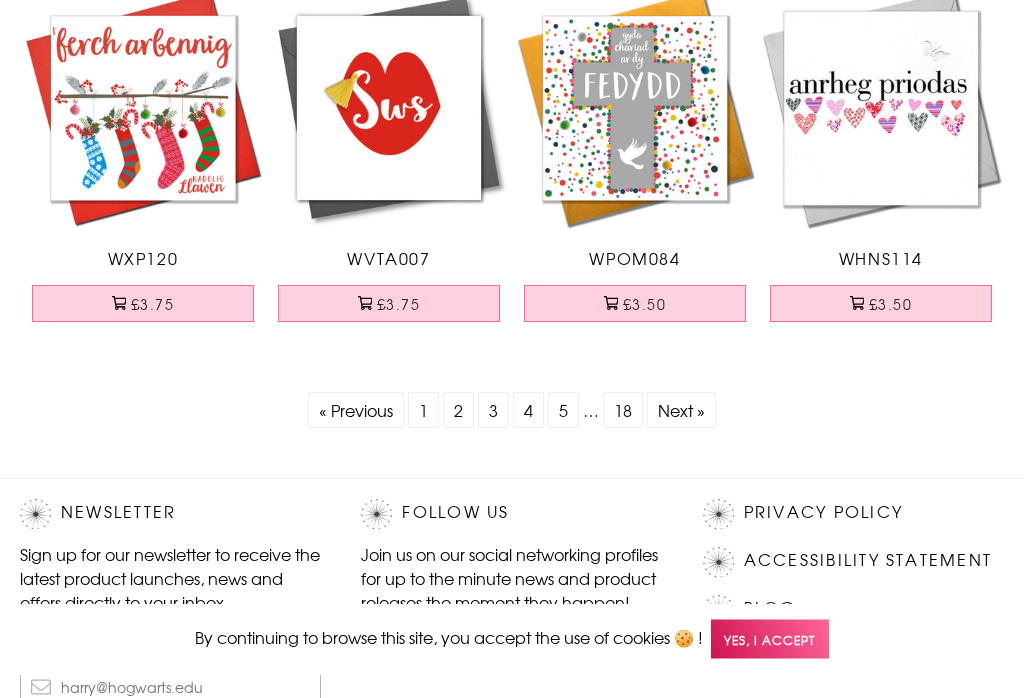 click on "Next »" at bounding box center (681, 411) 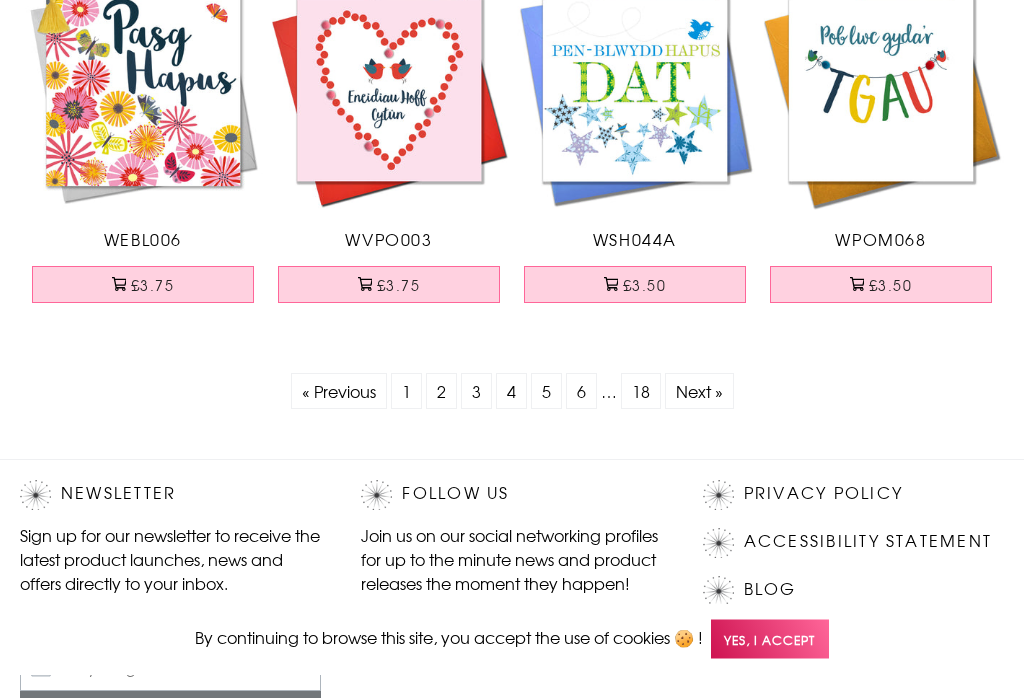scroll, scrollTop: 5771, scrollLeft: 0, axis: vertical 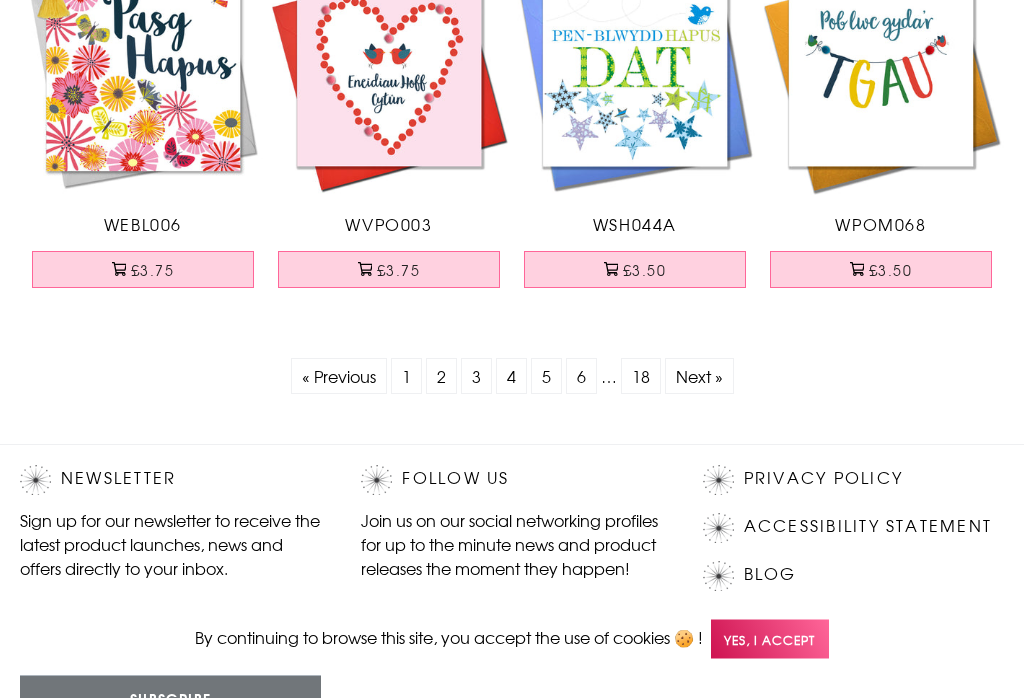 click on "Next »" at bounding box center [699, 377] 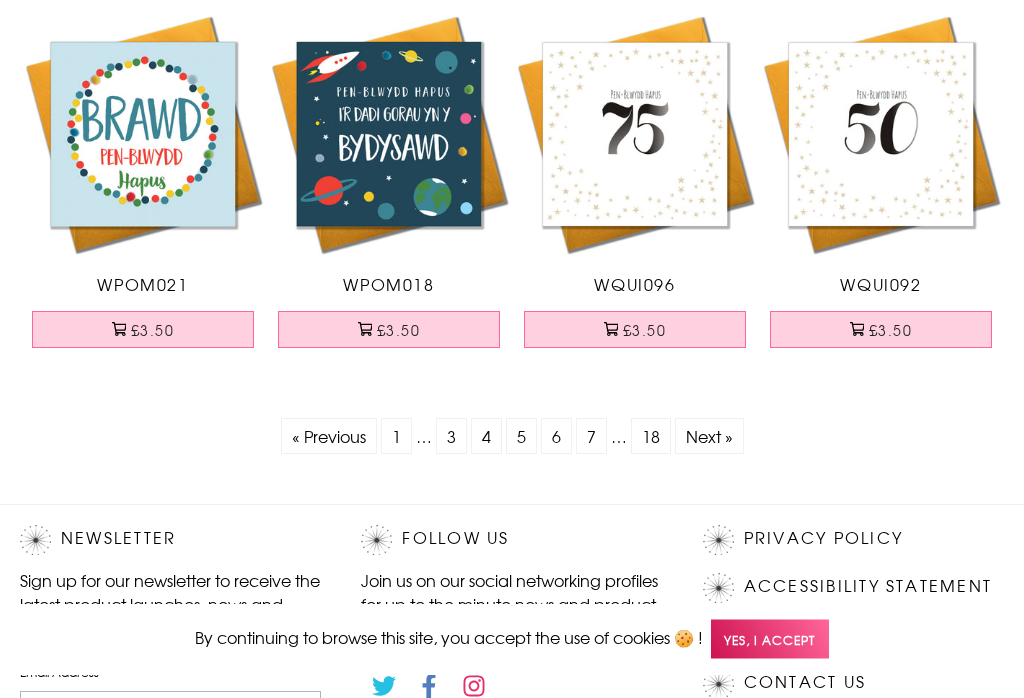 scroll, scrollTop: 5713, scrollLeft: 0, axis: vertical 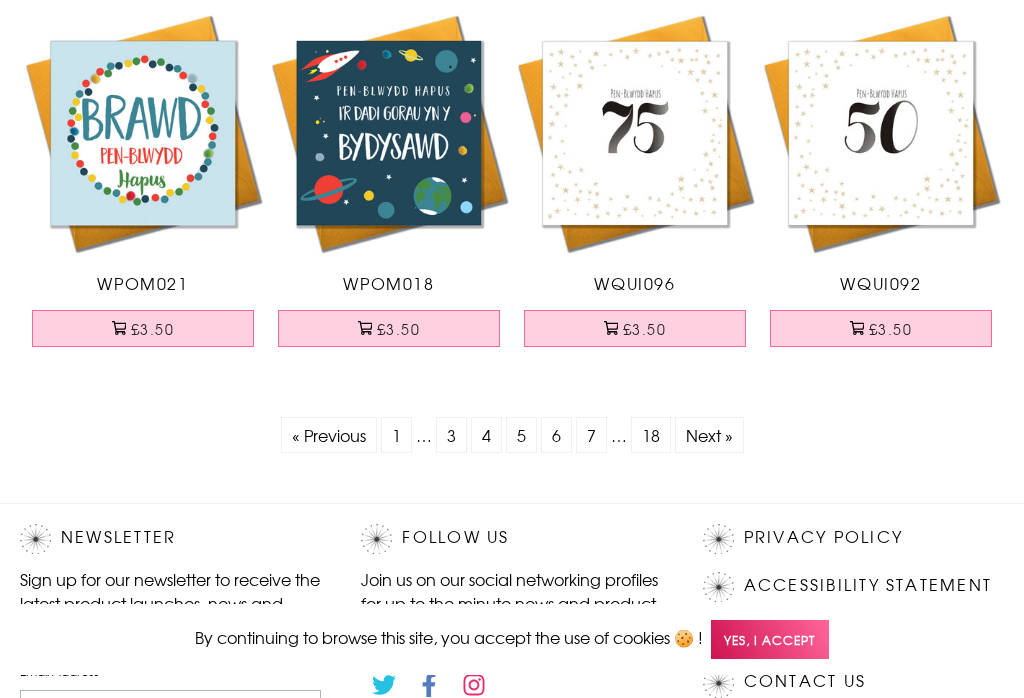 click on "Next »" at bounding box center [709, 435] 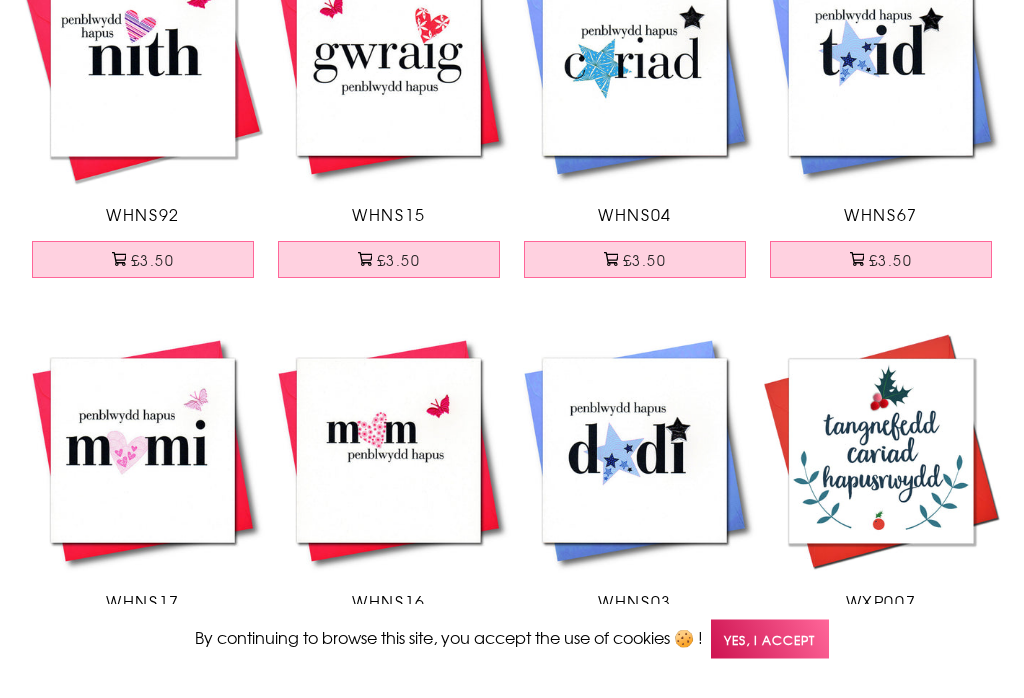 scroll, scrollTop: 1139, scrollLeft: 0, axis: vertical 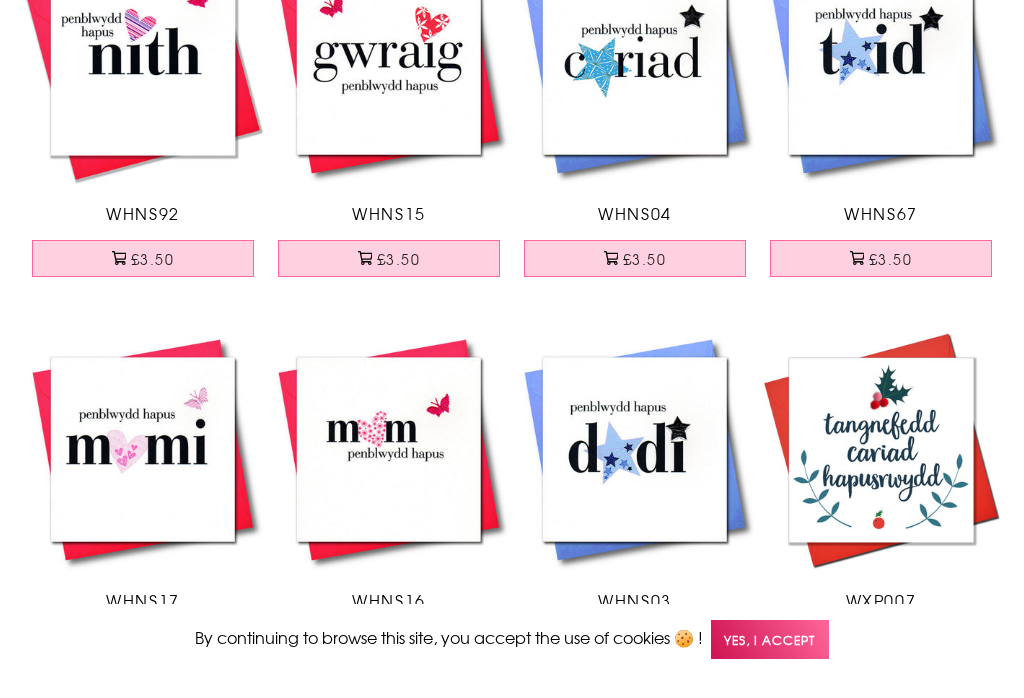 click at bounding box center (881, 450) 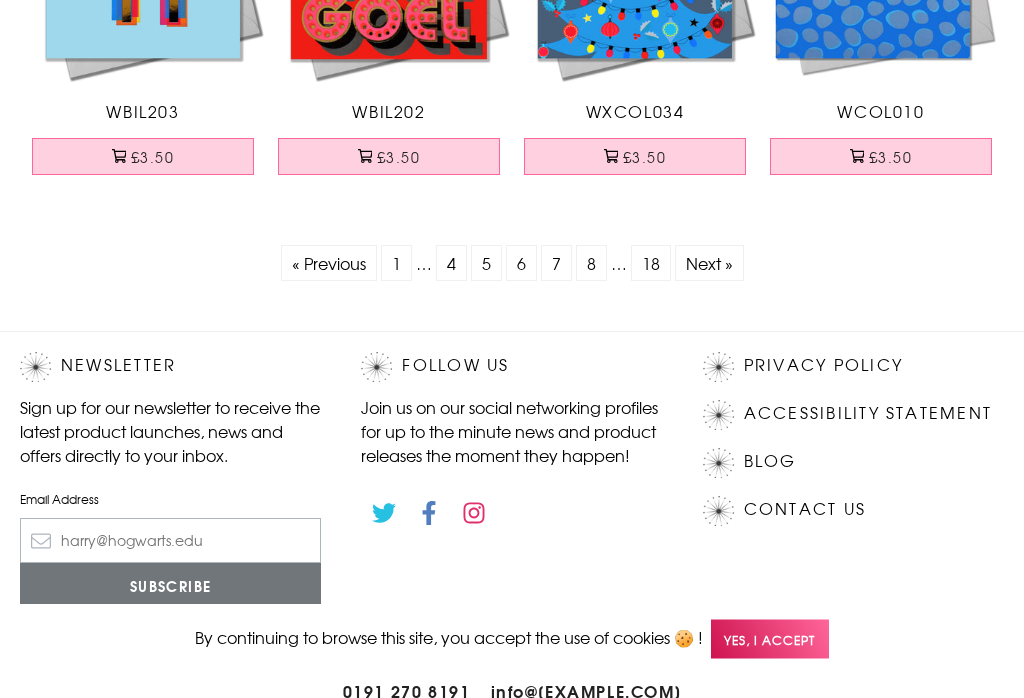 scroll, scrollTop: 5928, scrollLeft: 0, axis: vertical 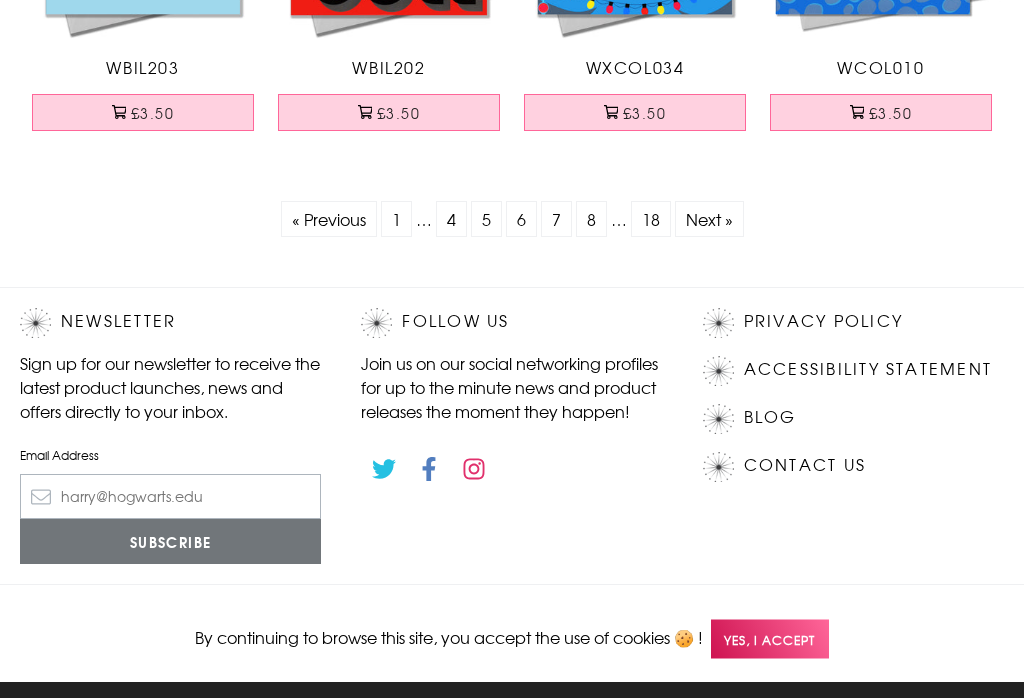 click on "Next »" at bounding box center [709, 220] 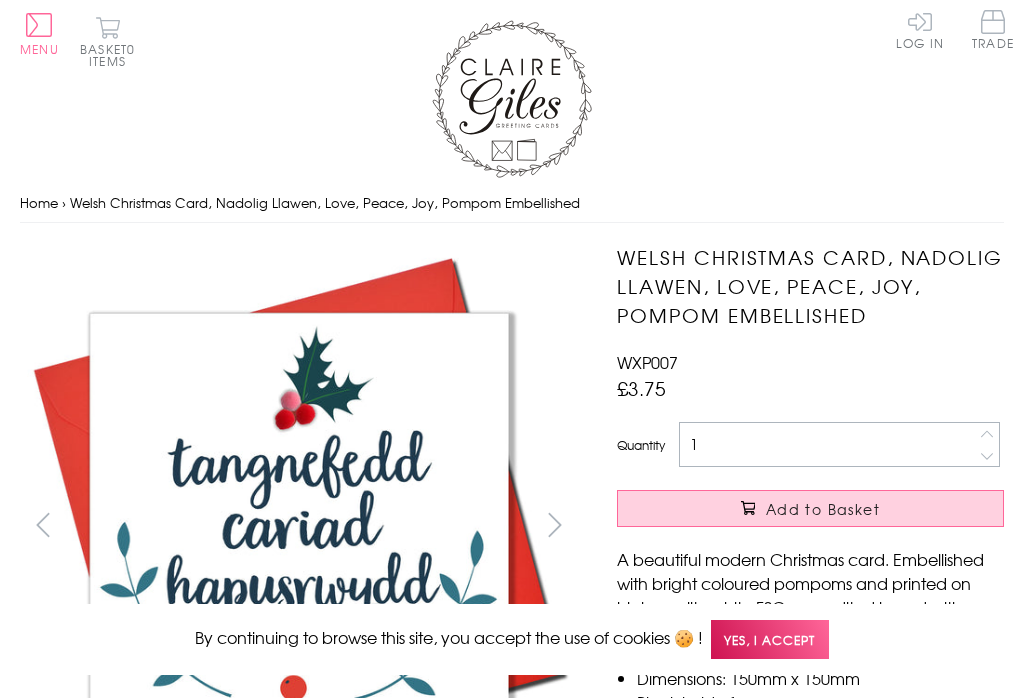 scroll, scrollTop: 0, scrollLeft: 0, axis: both 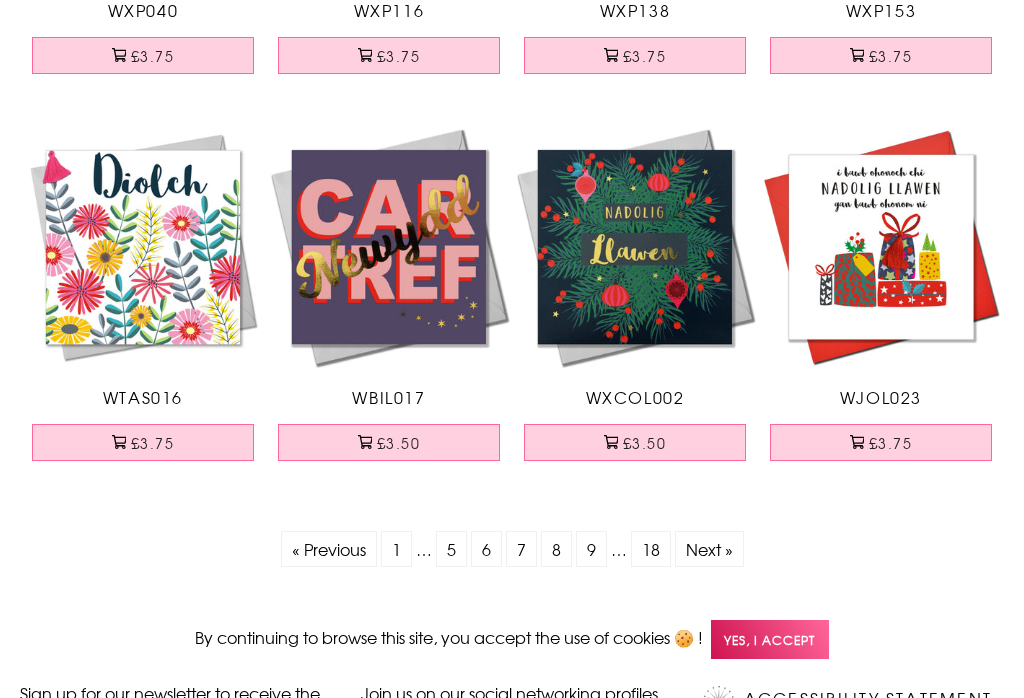 click on "Next »" at bounding box center (709, 549) 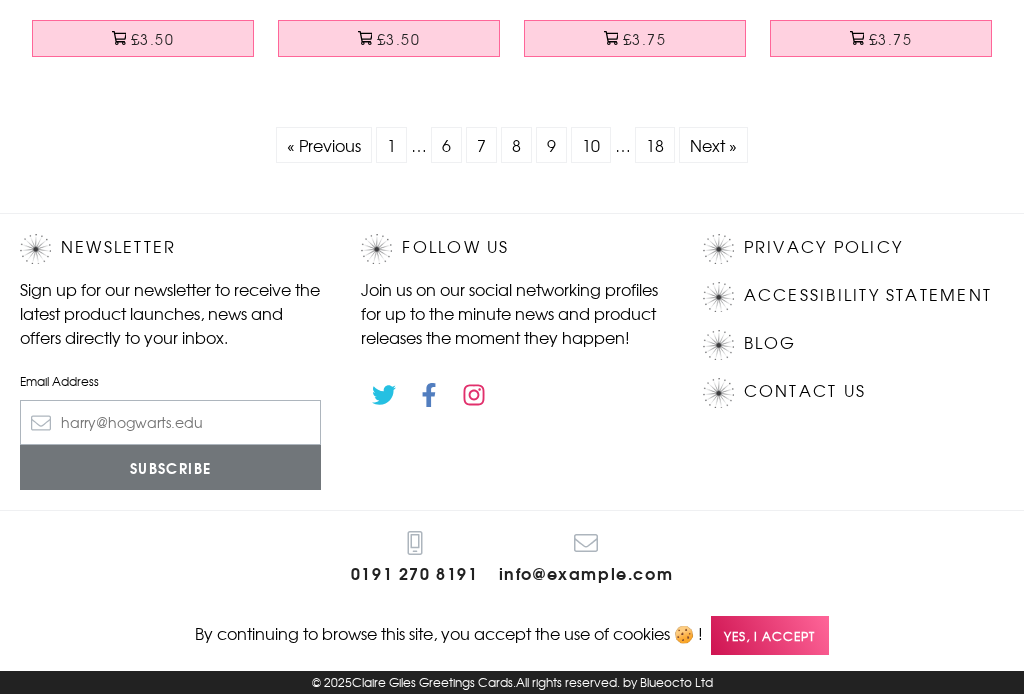 scroll, scrollTop: 5996, scrollLeft: 0, axis: vertical 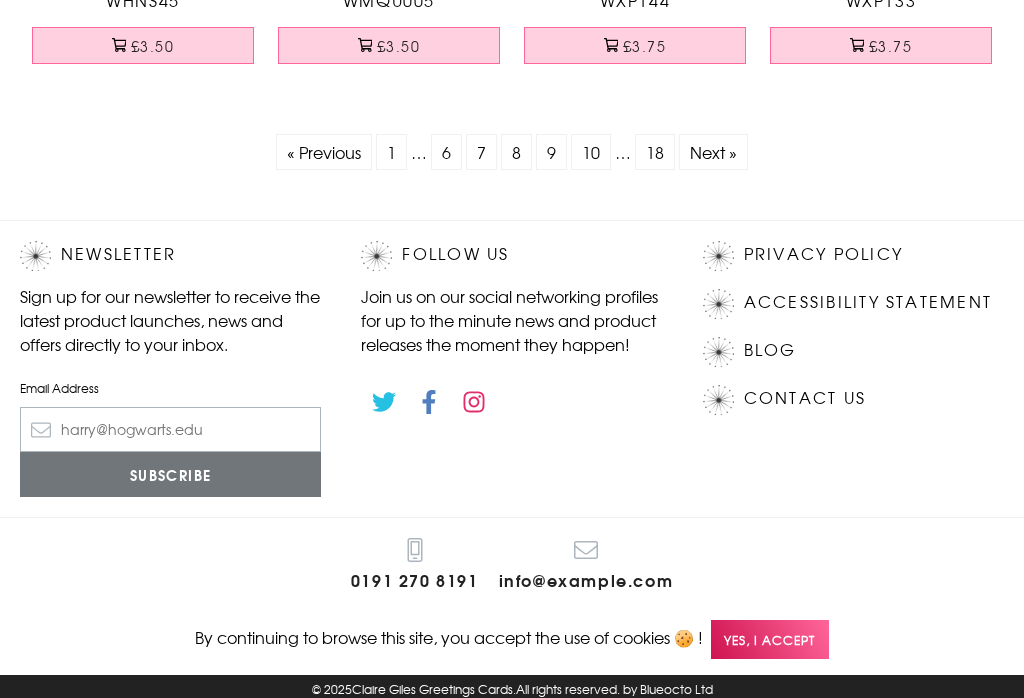 click on "Next »" at bounding box center [713, 152] 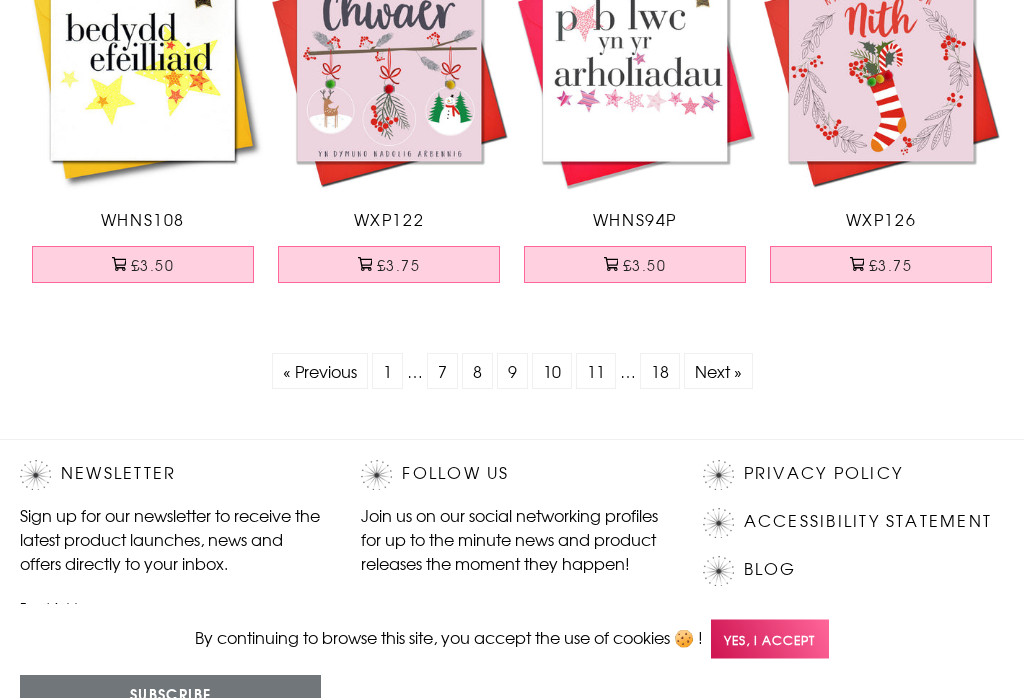 scroll, scrollTop: 5777, scrollLeft: 0, axis: vertical 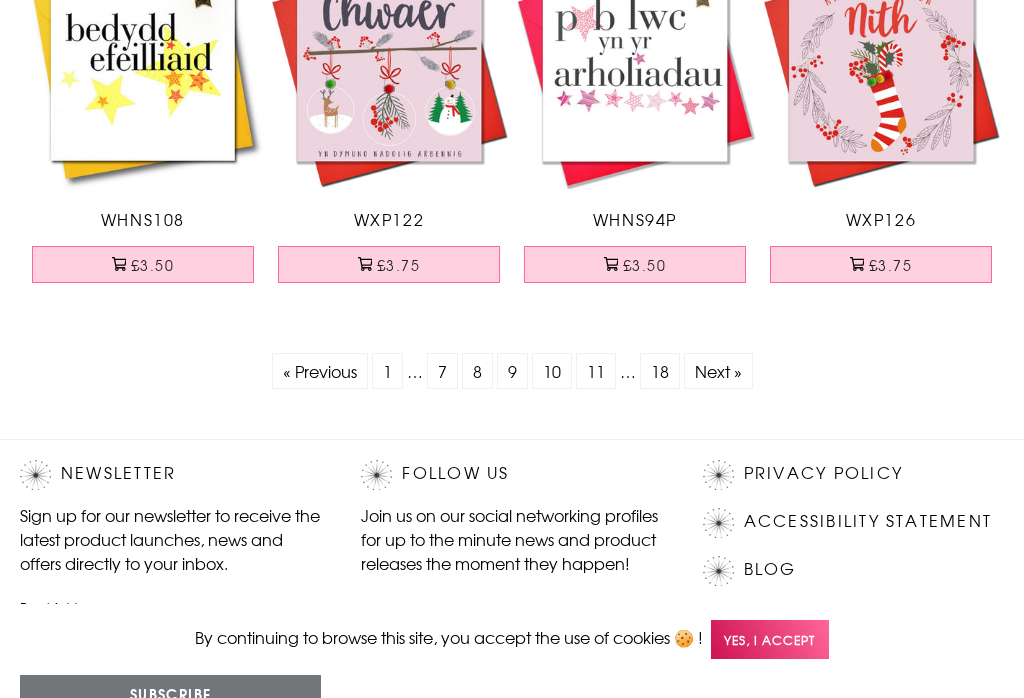 click on "Next »" at bounding box center [718, 371] 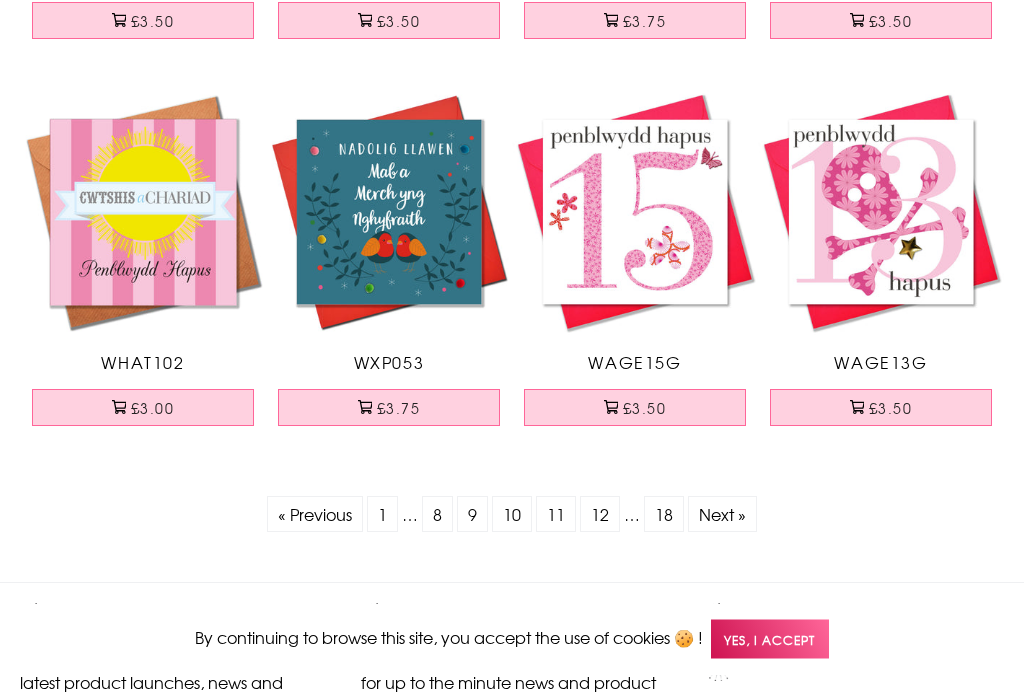 scroll, scrollTop: 5673, scrollLeft: 0, axis: vertical 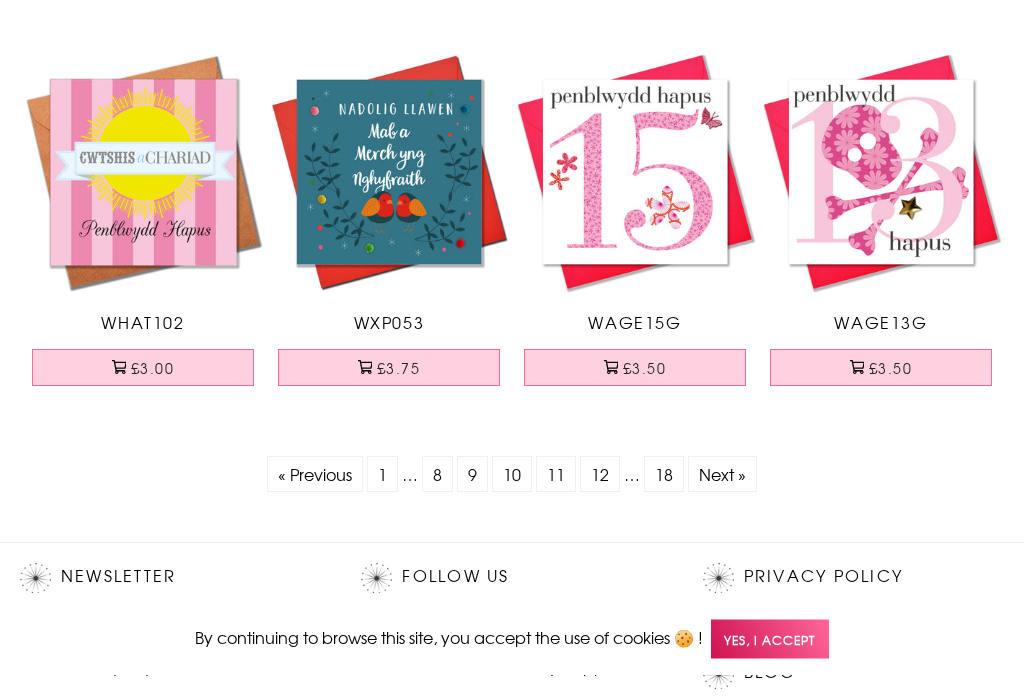 click on "Next »" at bounding box center (722, 475) 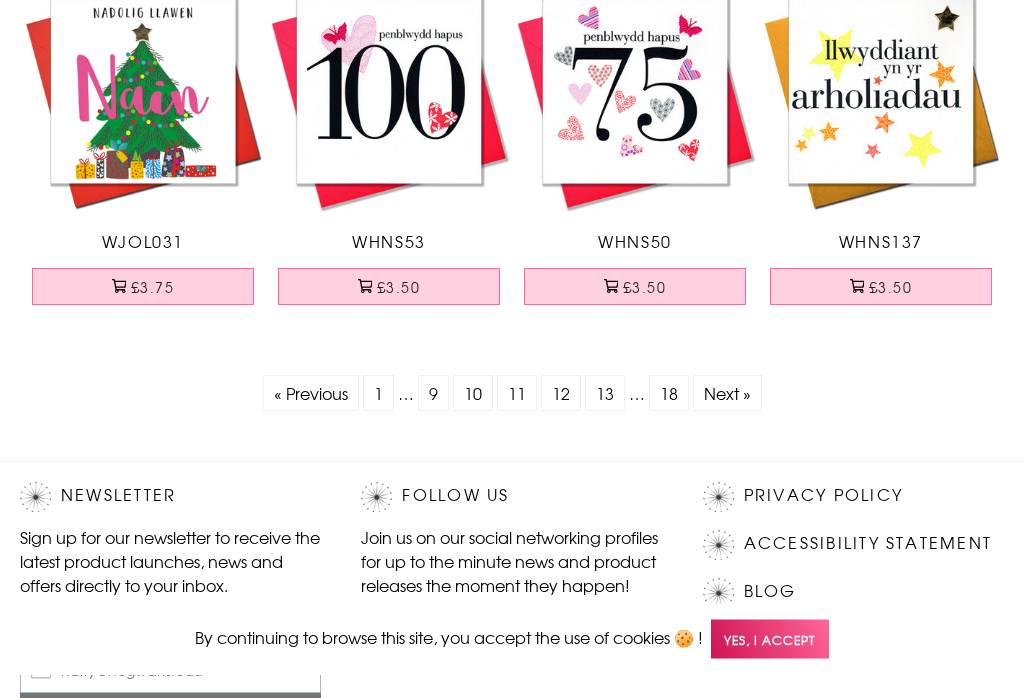 scroll, scrollTop: 5755, scrollLeft: 0, axis: vertical 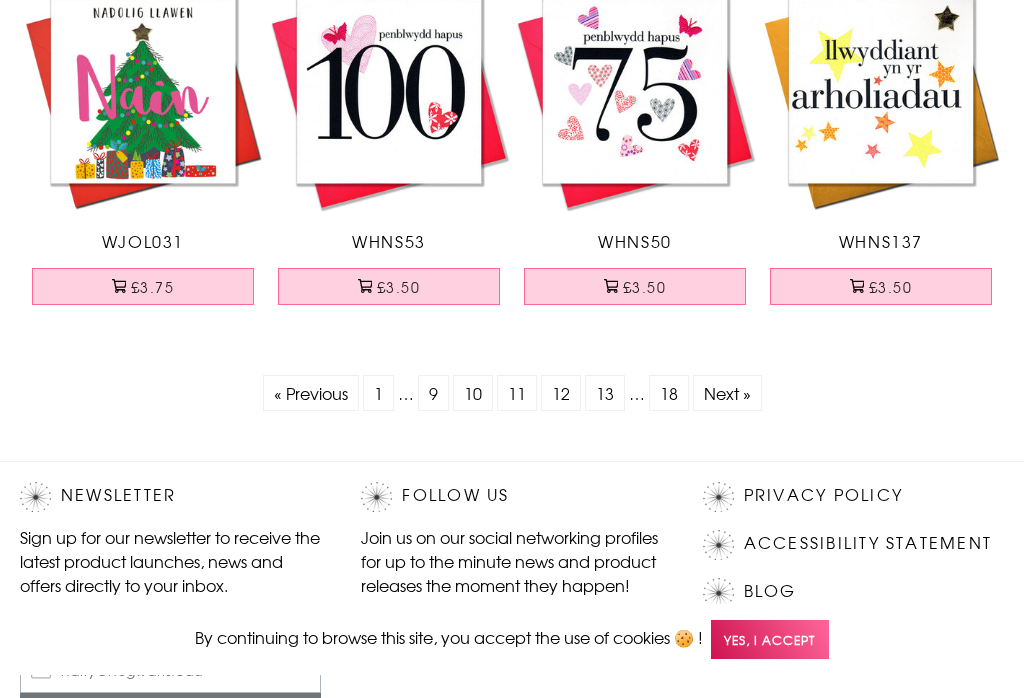 click on "Next »" at bounding box center [727, 393] 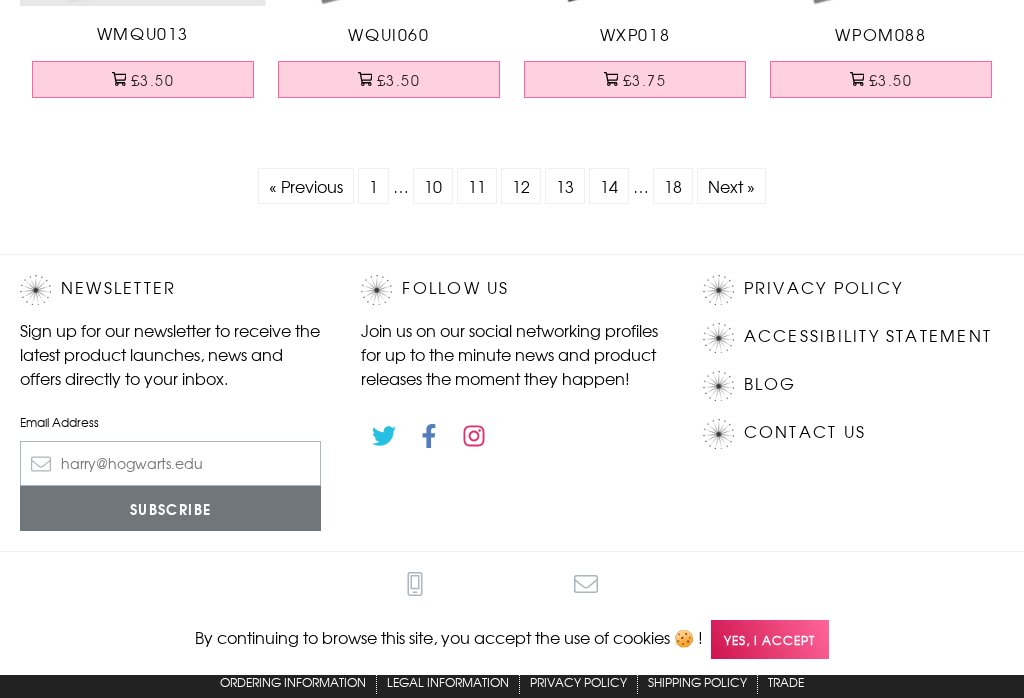 scroll, scrollTop: 5999, scrollLeft: 0, axis: vertical 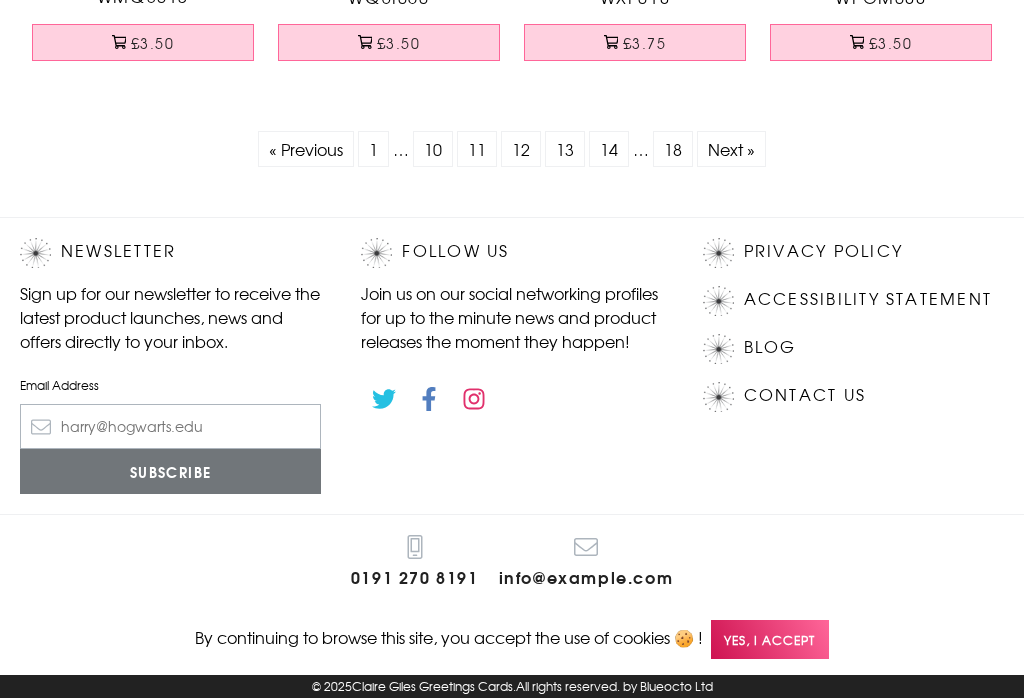 click on "Next »" at bounding box center (731, 149) 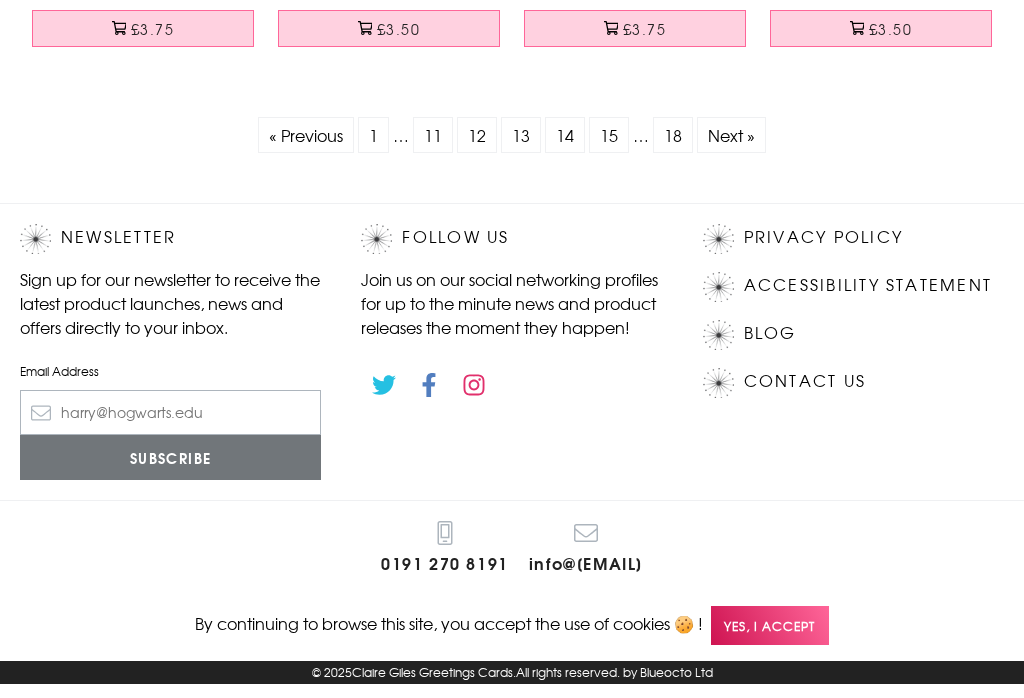 scroll, scrollTop: 5969, scrollLeft: 0, axis: vertical 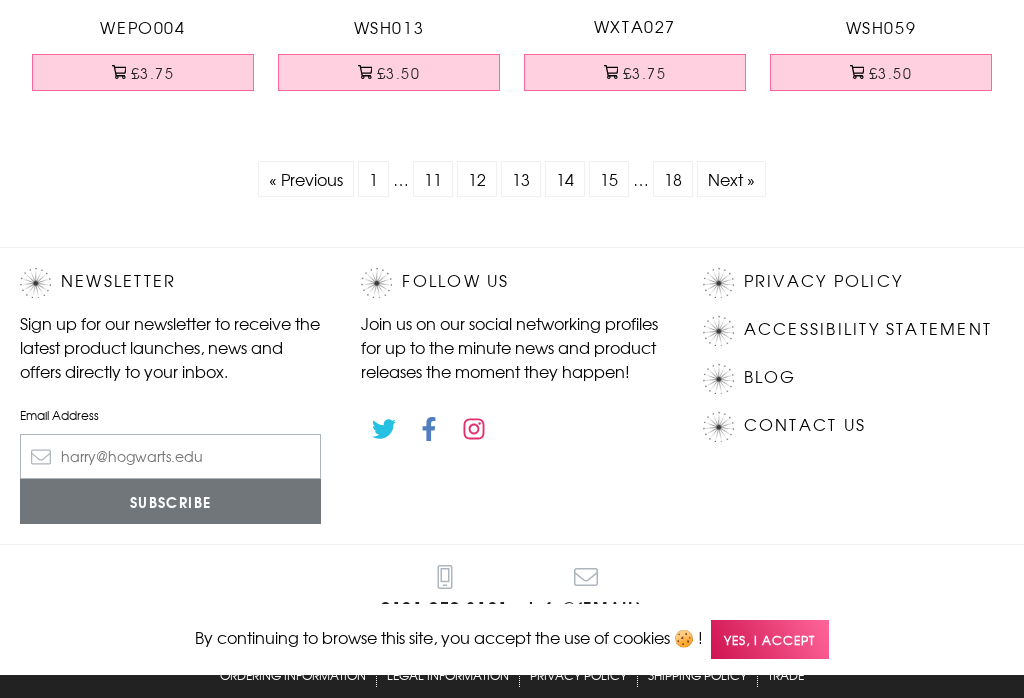 click on "Next »" at bounding box center [731, 179] 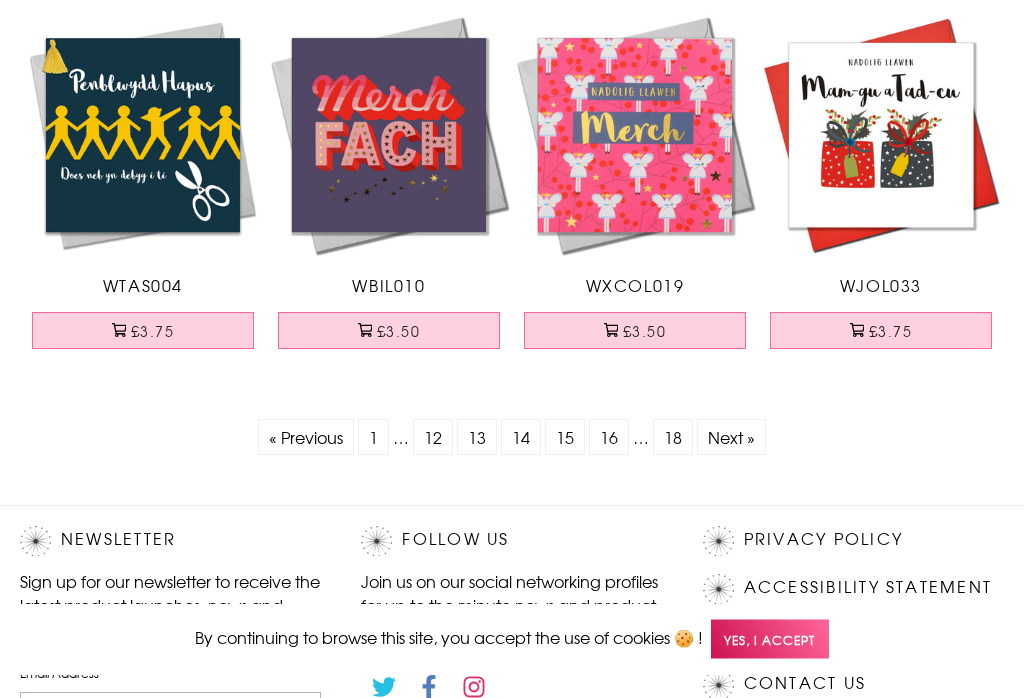 scroll, scrollTop: 5712, scrollLeft: 0, axis: vertical 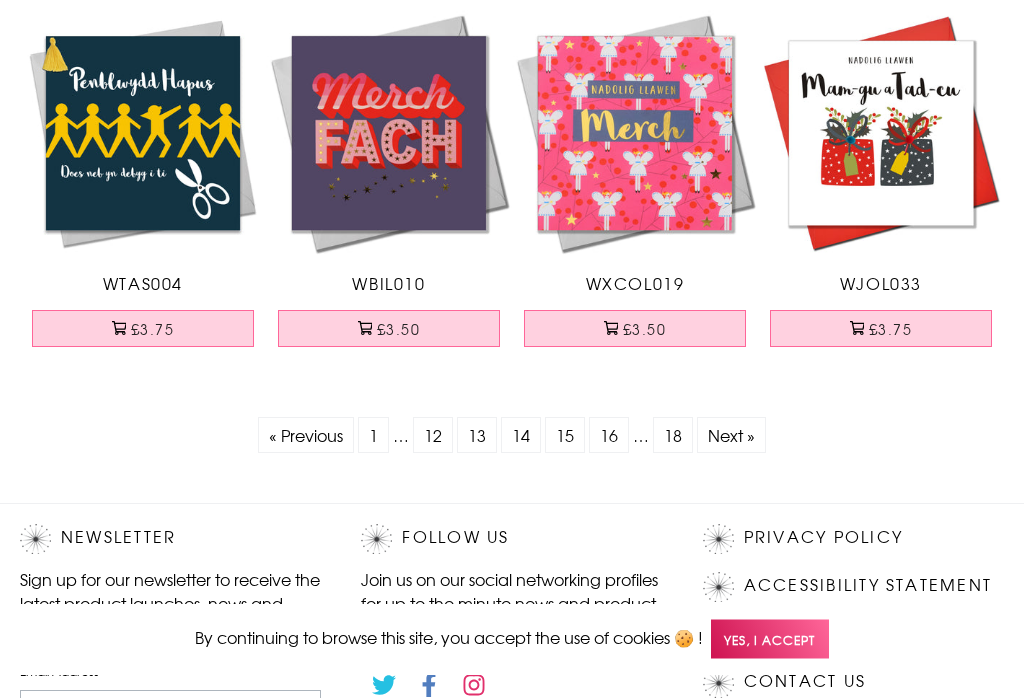 click on "Next »" at bounding box center (731, 436) 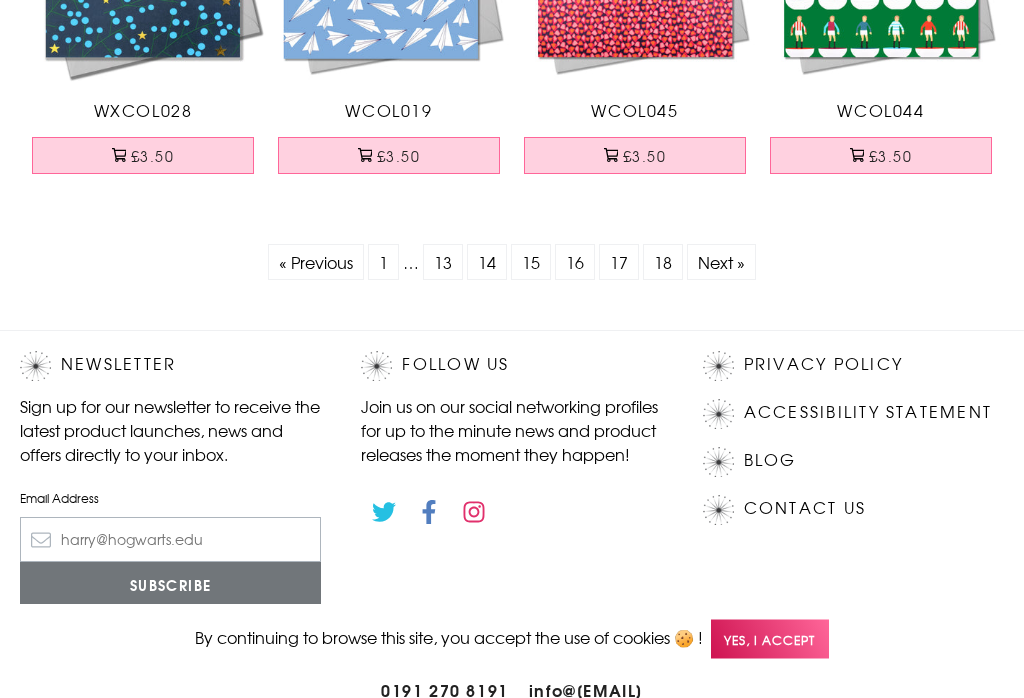 scroll, scrollTop: 5886, scrollLeft: 0, axis: vertical 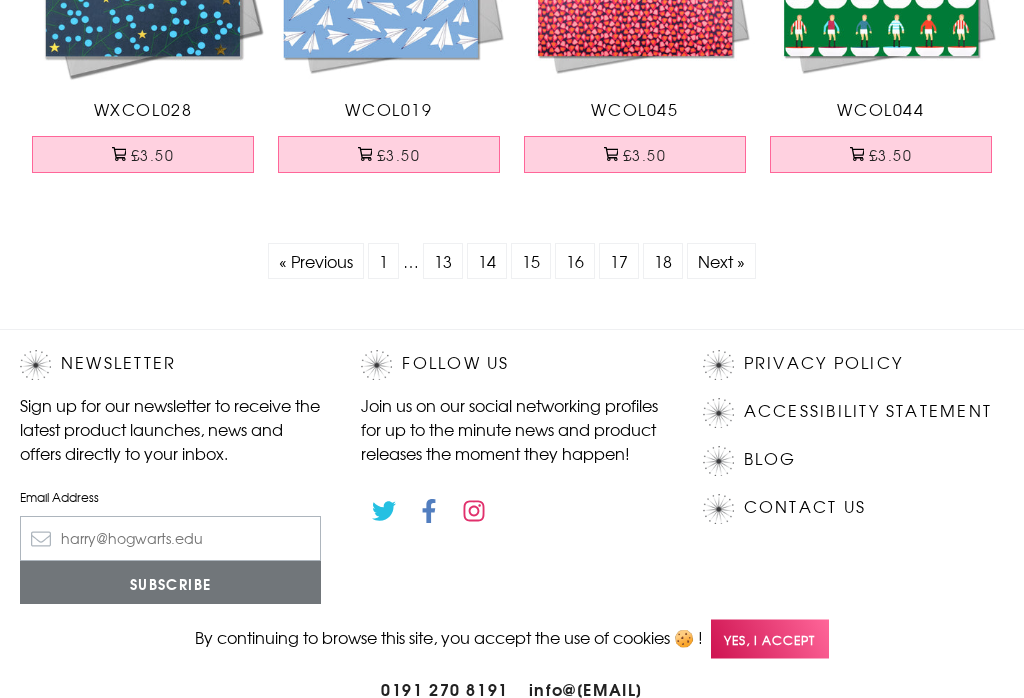 click on "Next »" at bounding box center [721, 262] 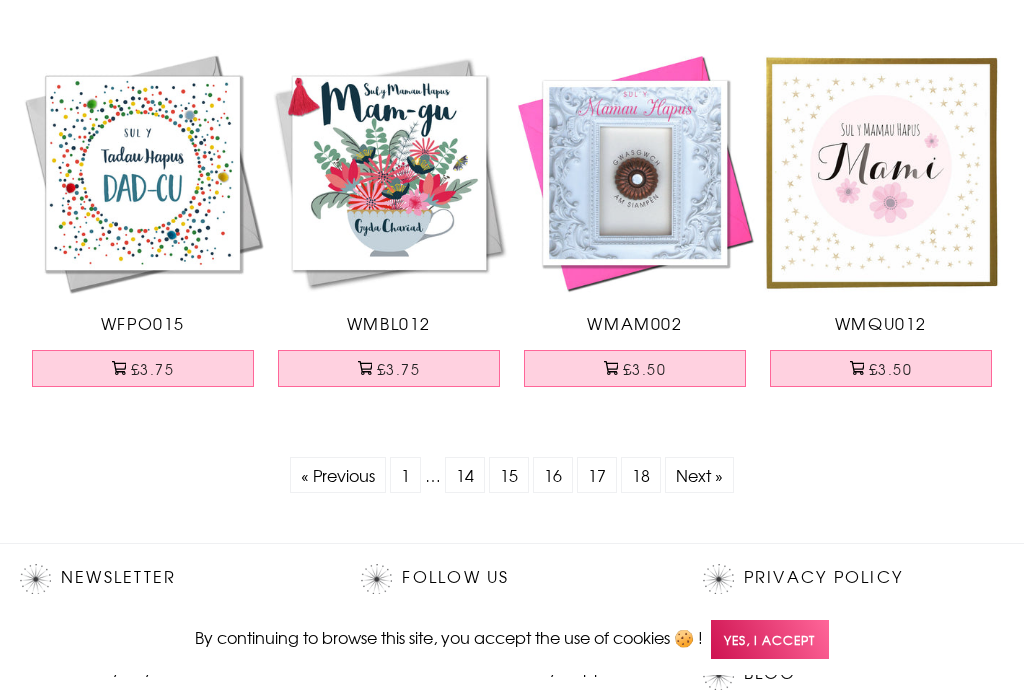scroll, scrollTop: 5673, scrollLeft: 0, axis: vertical 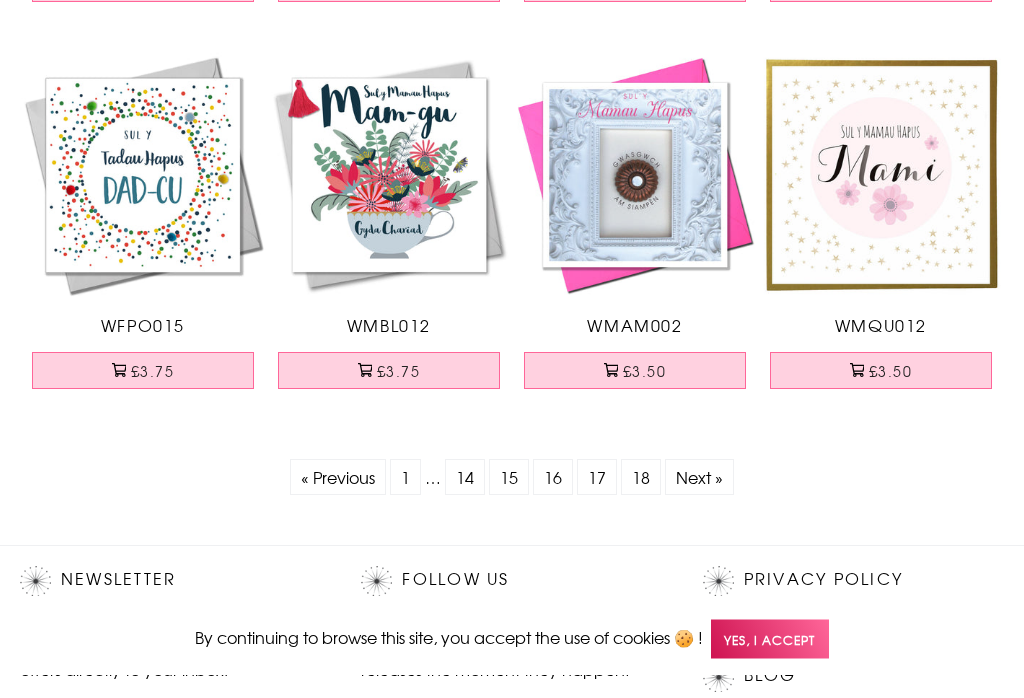 click on "Next »" at bounding box center (699, 478) 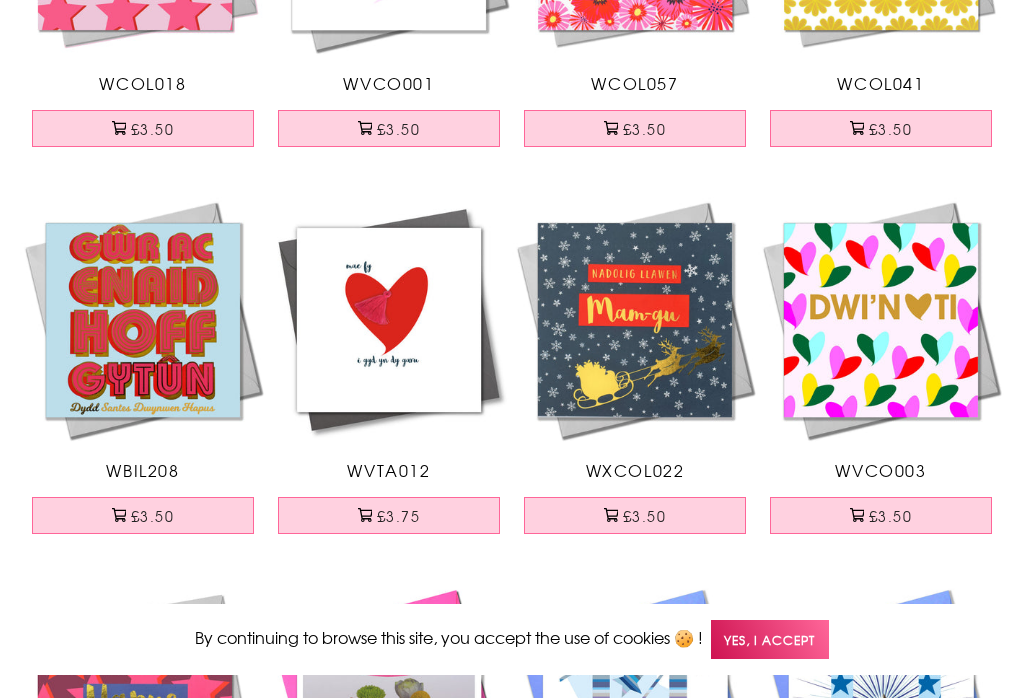 scroll, scrollTop: 0, scrollLeft: 0, axis: both 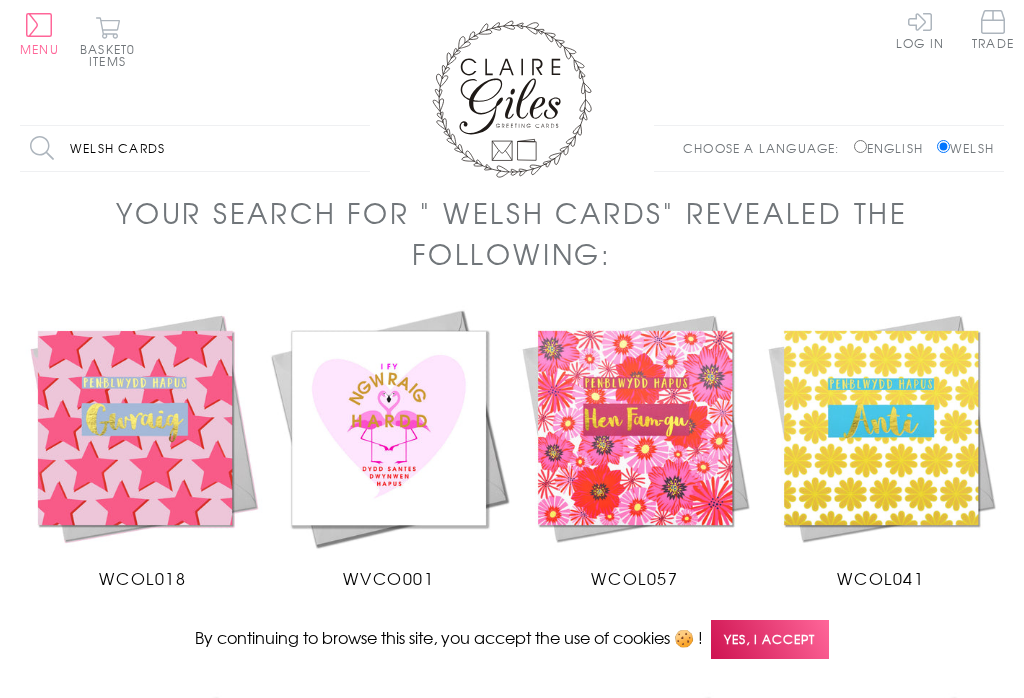 click on "Welsh cards" at bounding box center [195, 148] 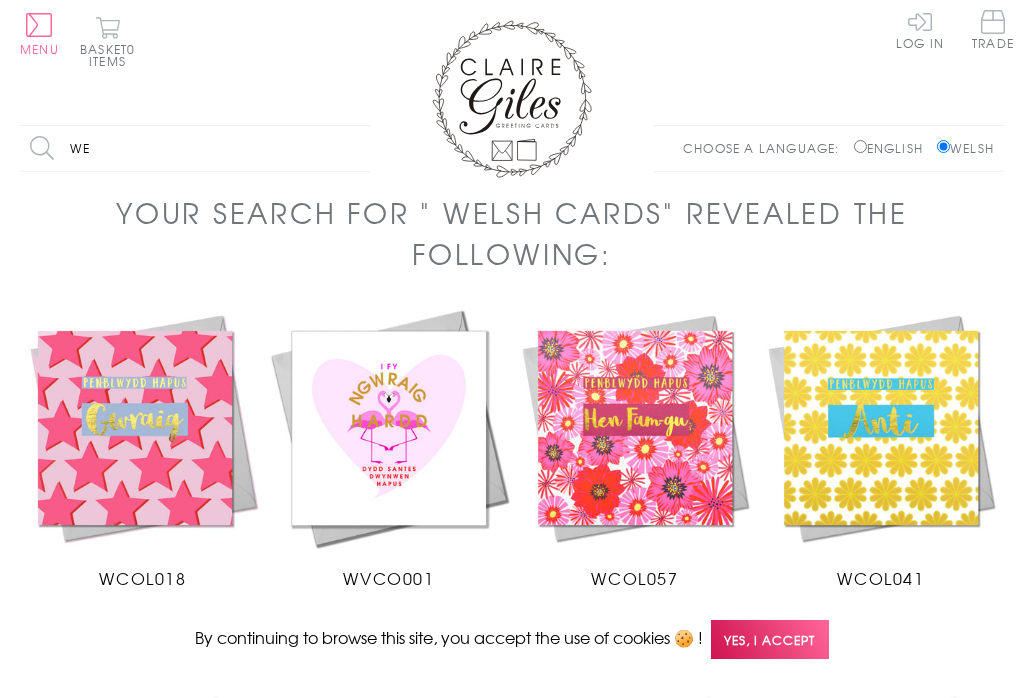 type on "W" 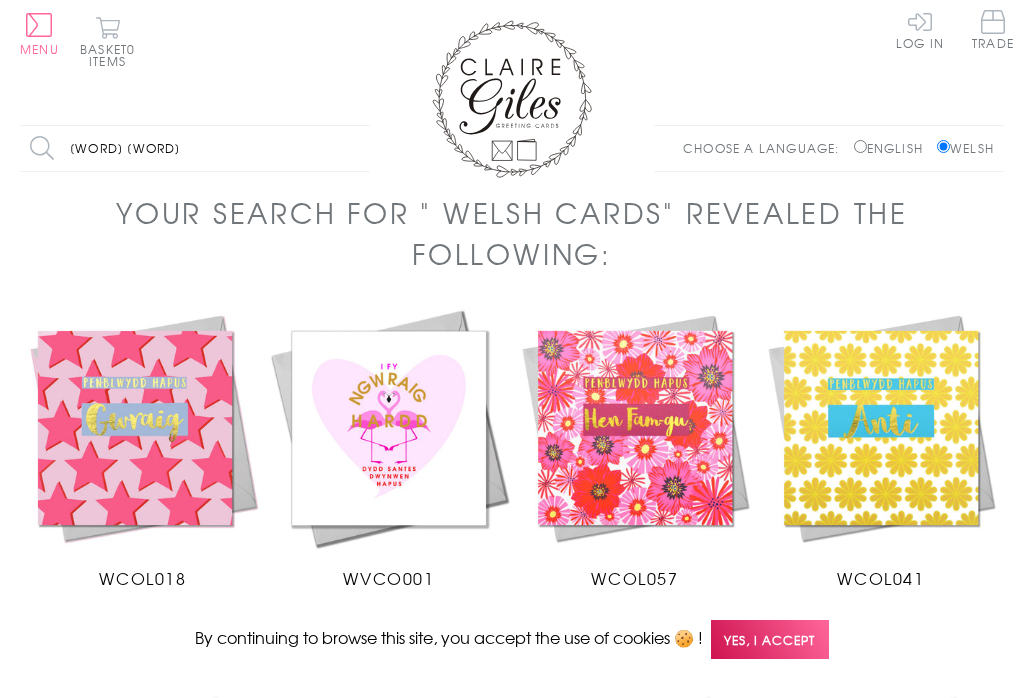 type on "Penblwydd un" 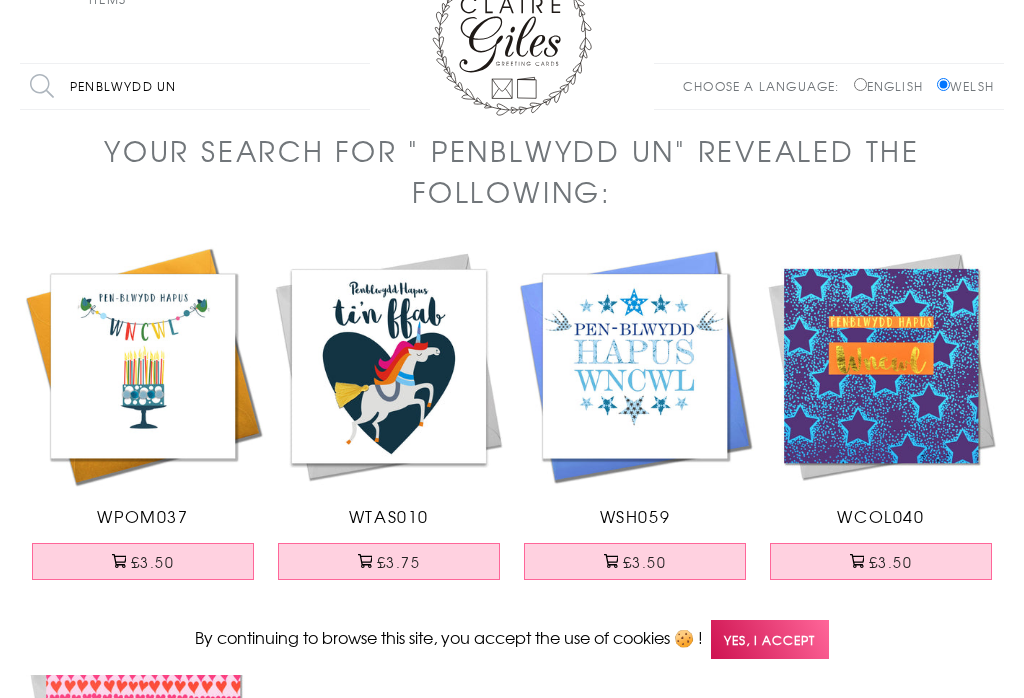 scroll, scrollTop: 0, scrollLeft: 0, axis: both 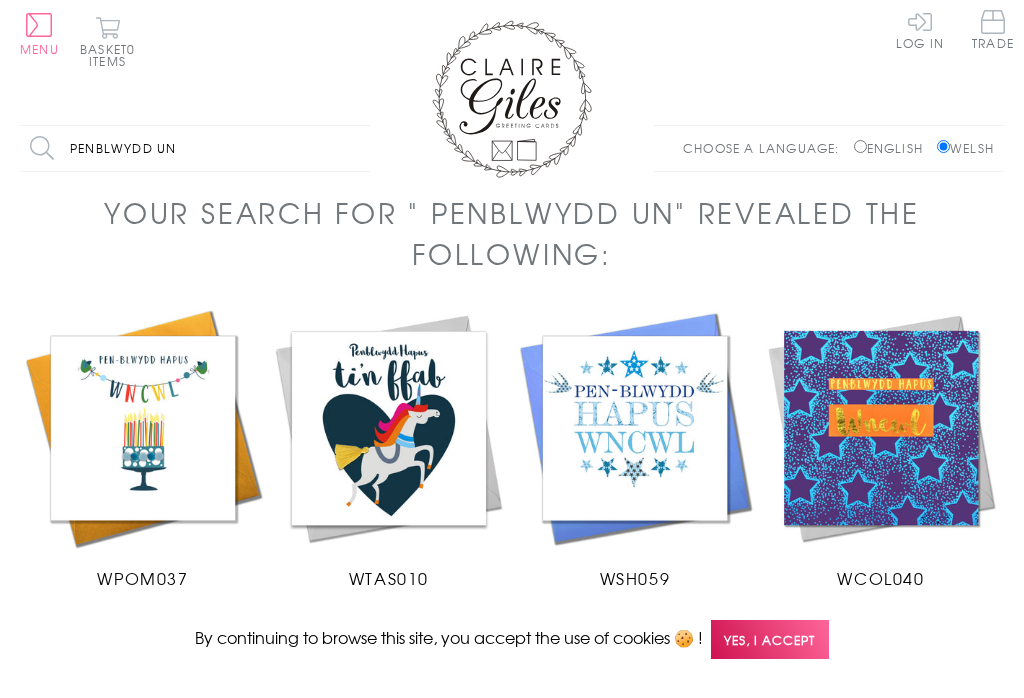 click on "Penblwydd un" at bounding box center (195, 148) 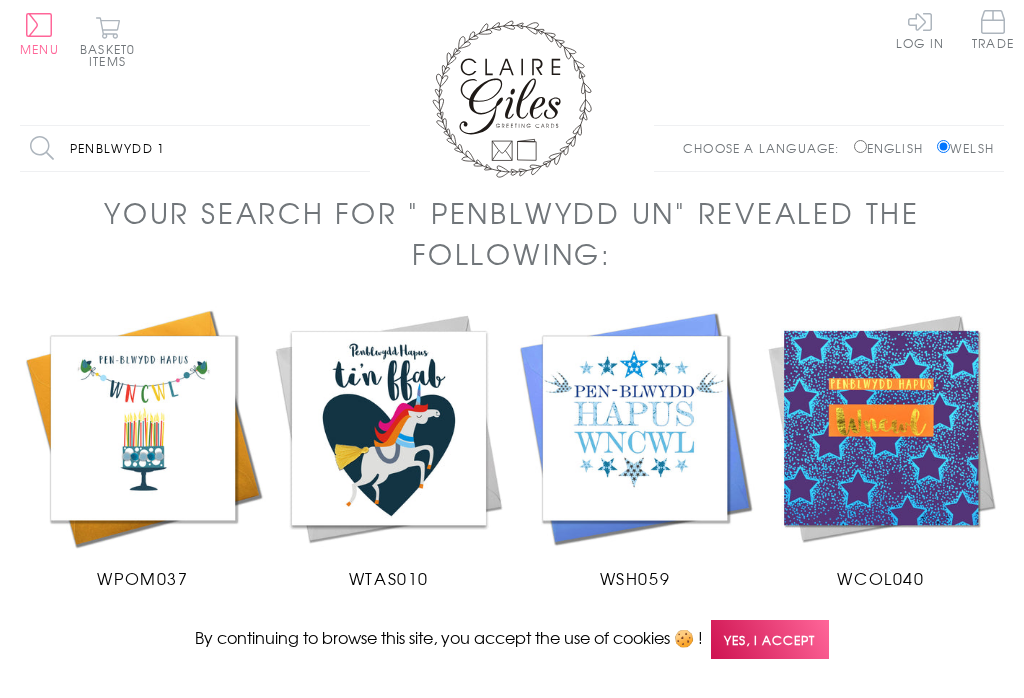 type on "Penblwydd 1" 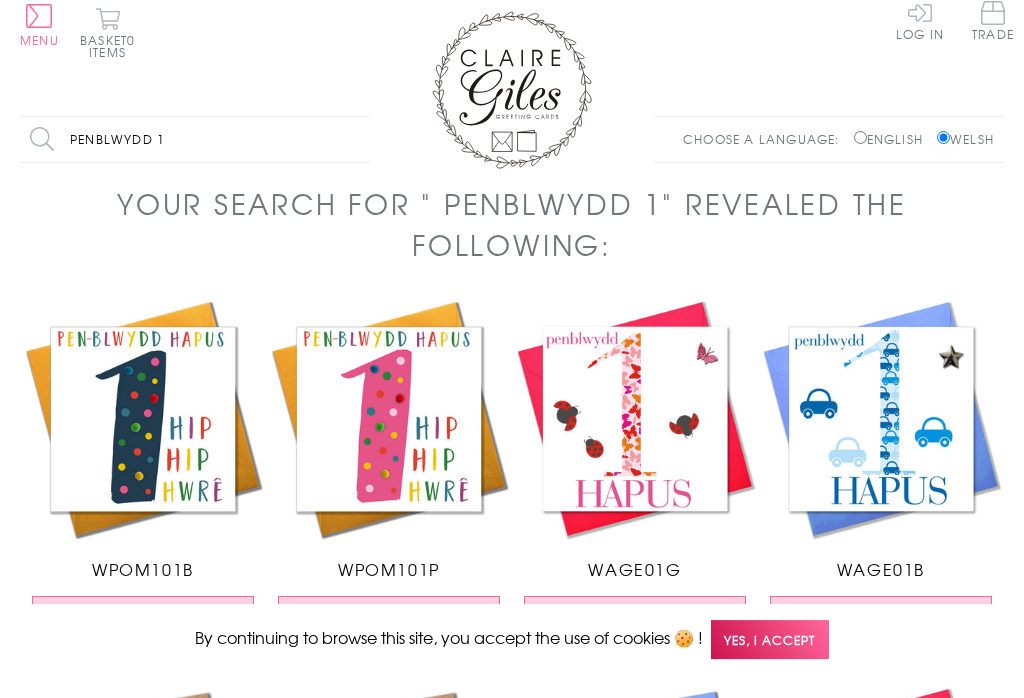 scroll, scrollTop: 0, scrollLeft: 0, axis: both 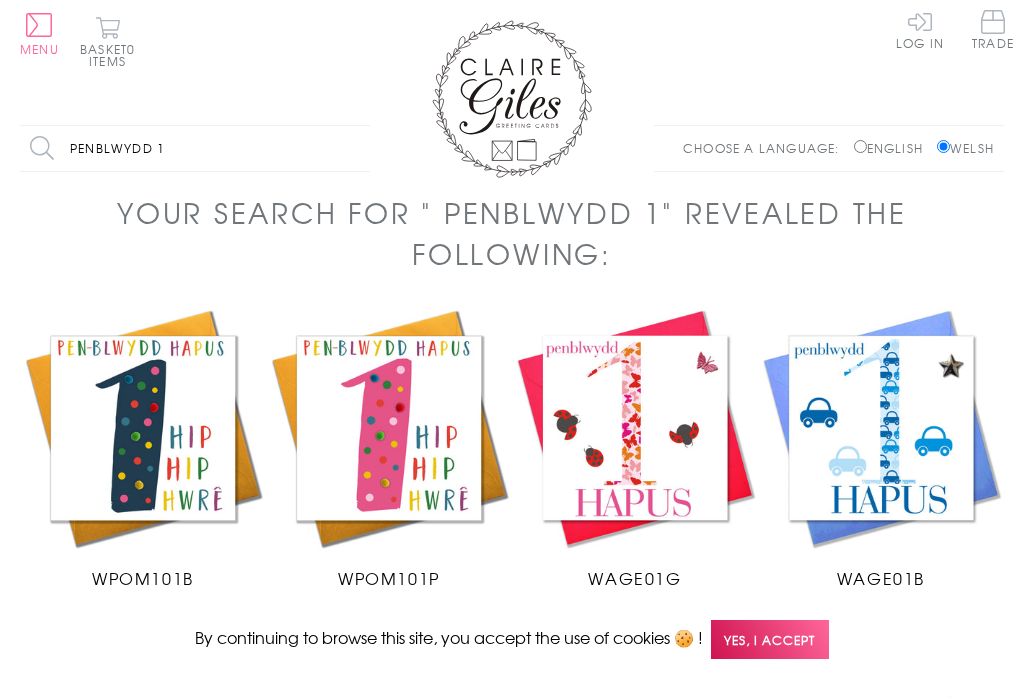 click on "Penblwydd 1" at bounding box center (195, 148) 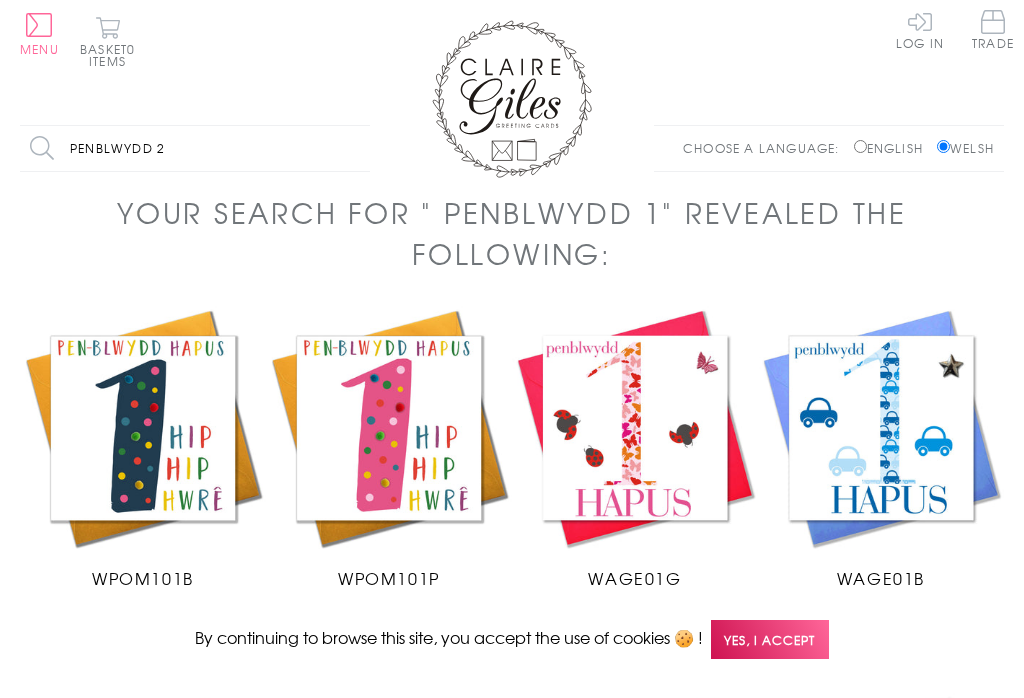 type on "Penblwydd 2" 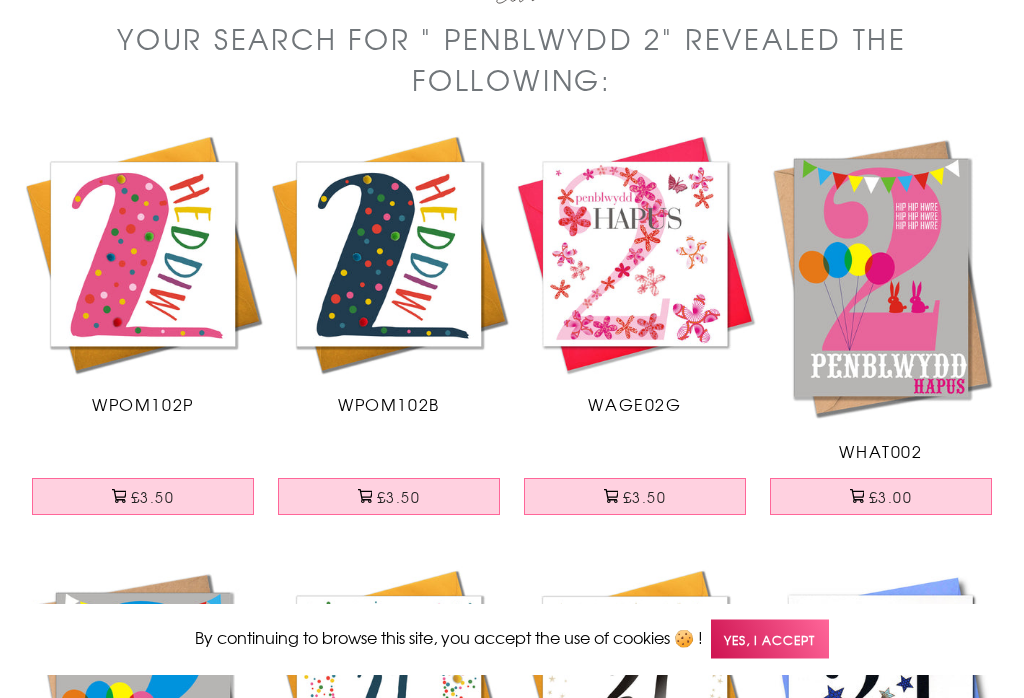 scroll, scrollTop: 153, scrollLeft: 0, axis: vertical 